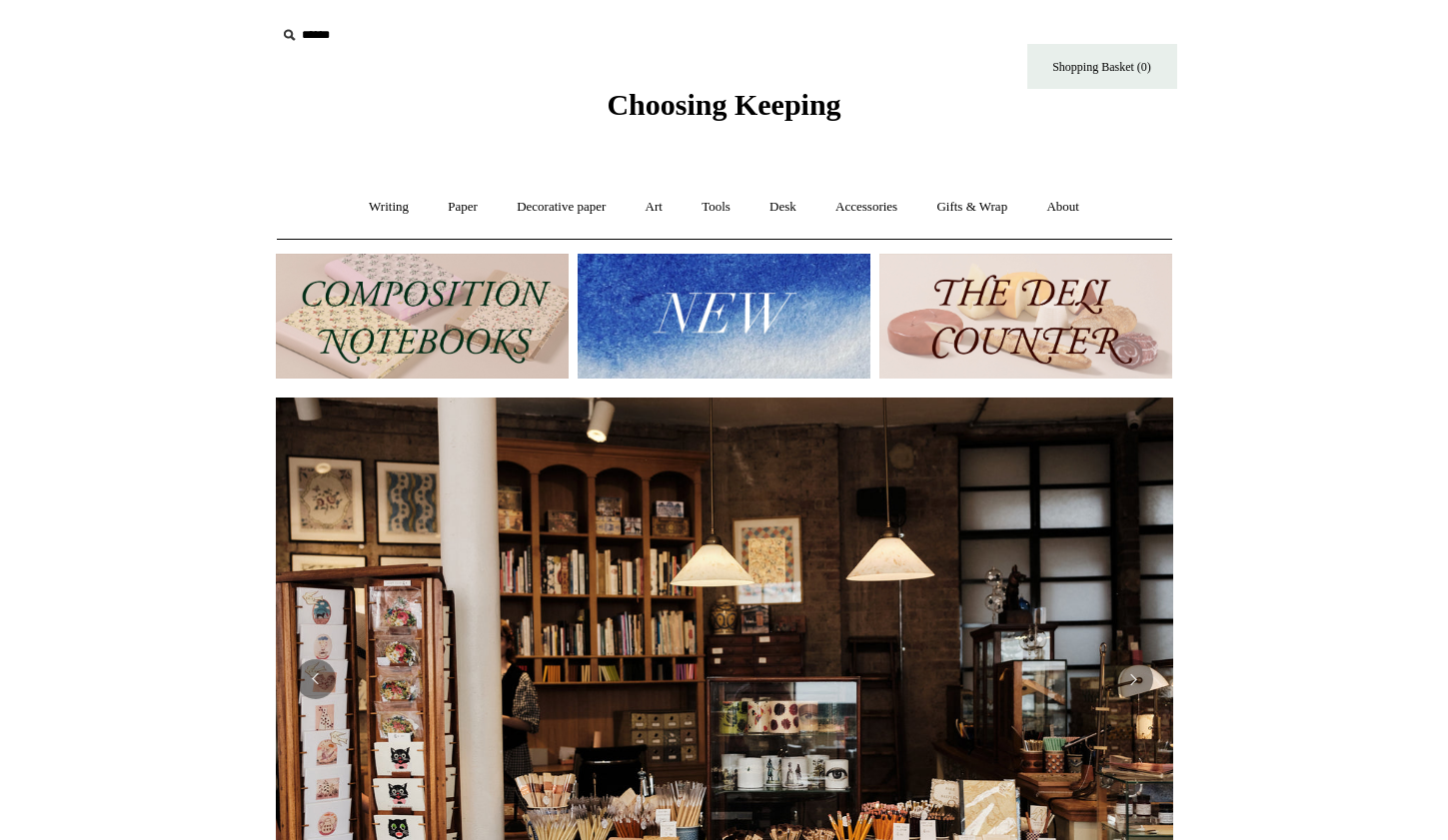 scroll, scrollTop: 0, scrollLeft: 0, axis: both 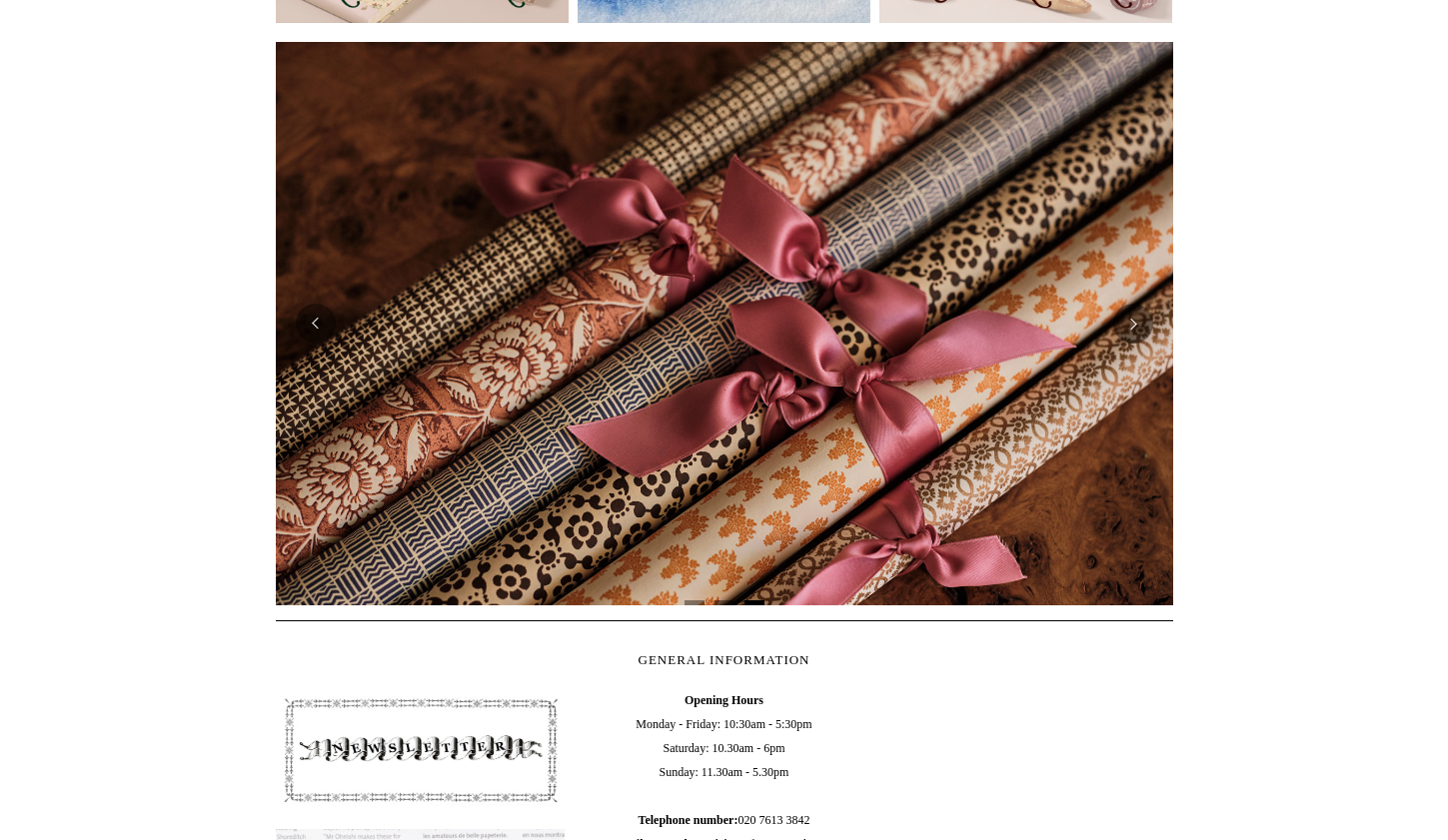click at bounding box center [724, 324] 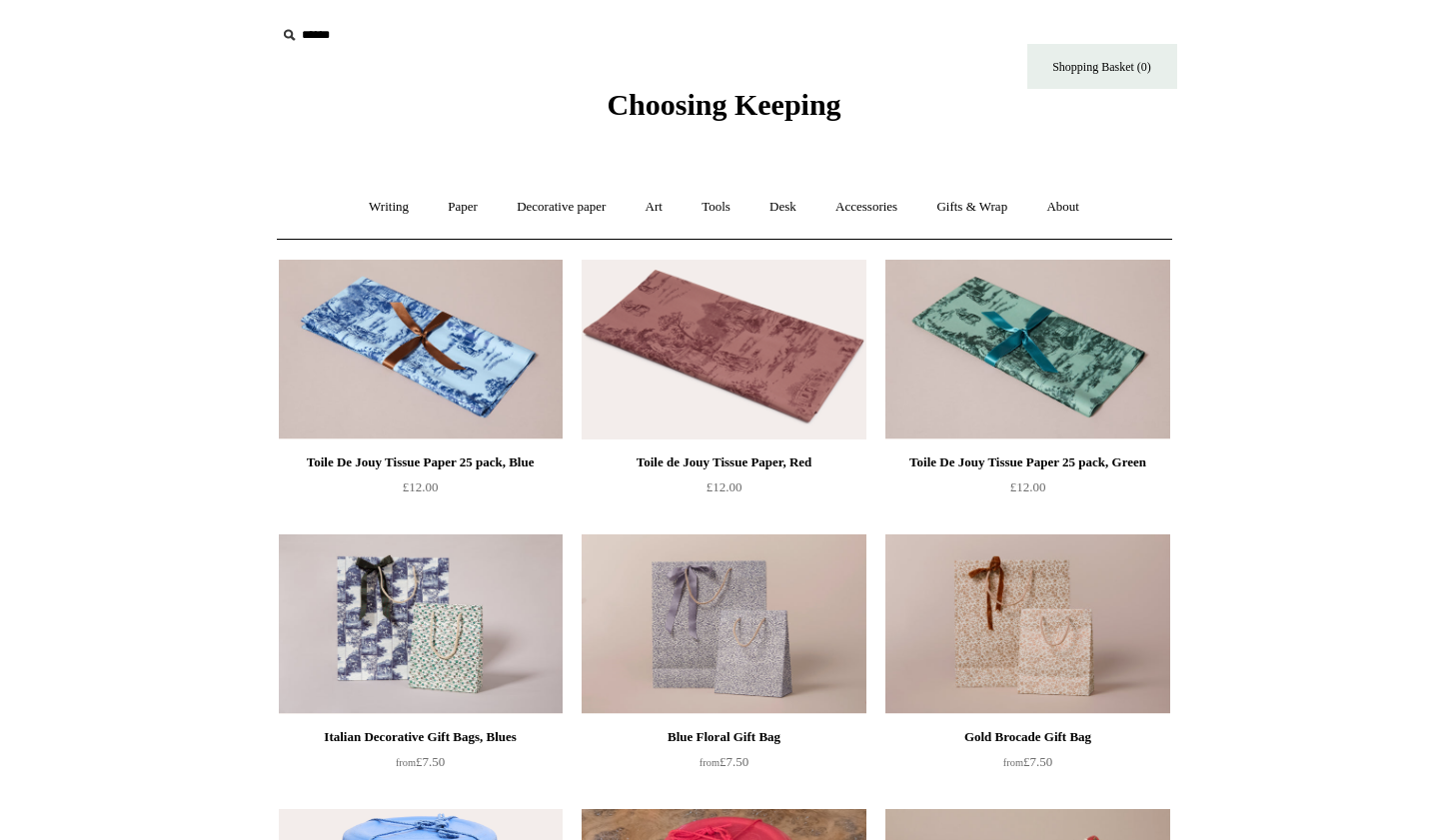 scroll, scrollTop: 0, scrollLeft: 1, axis: horizontal 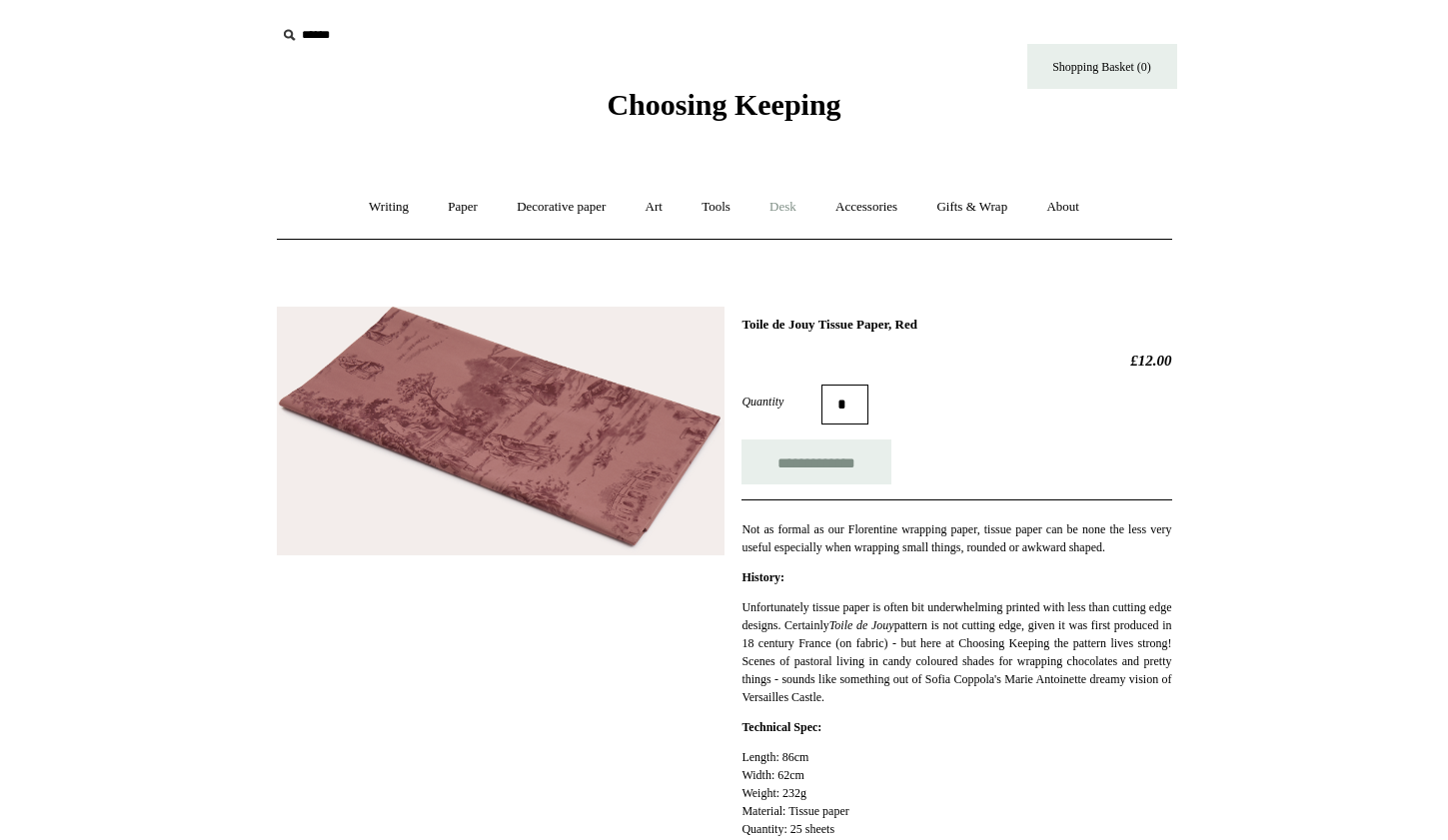 click on "Desk +" at bounding box center [782, 207] 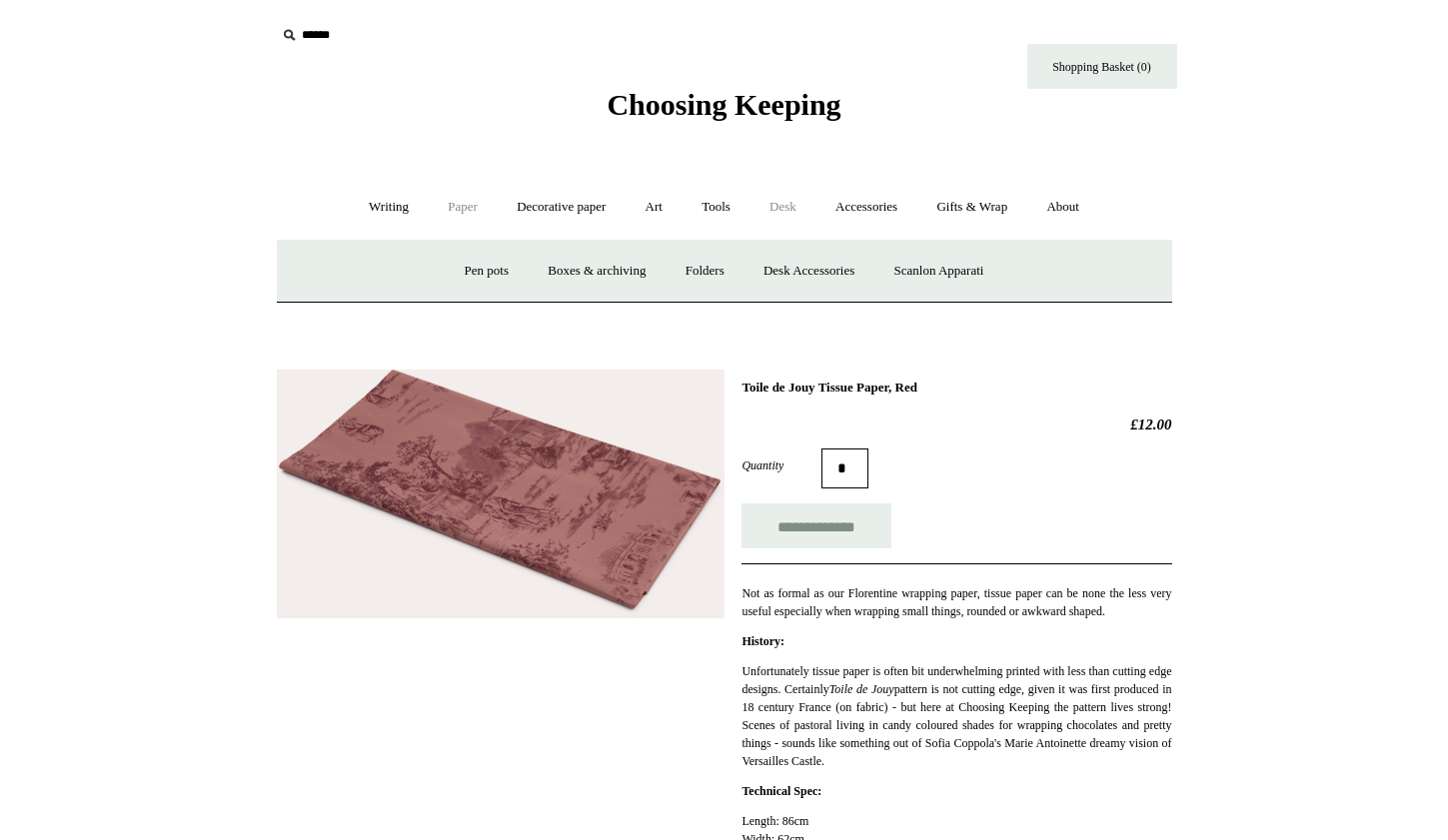 click on "Paper +" at bounding box center [463, 207] 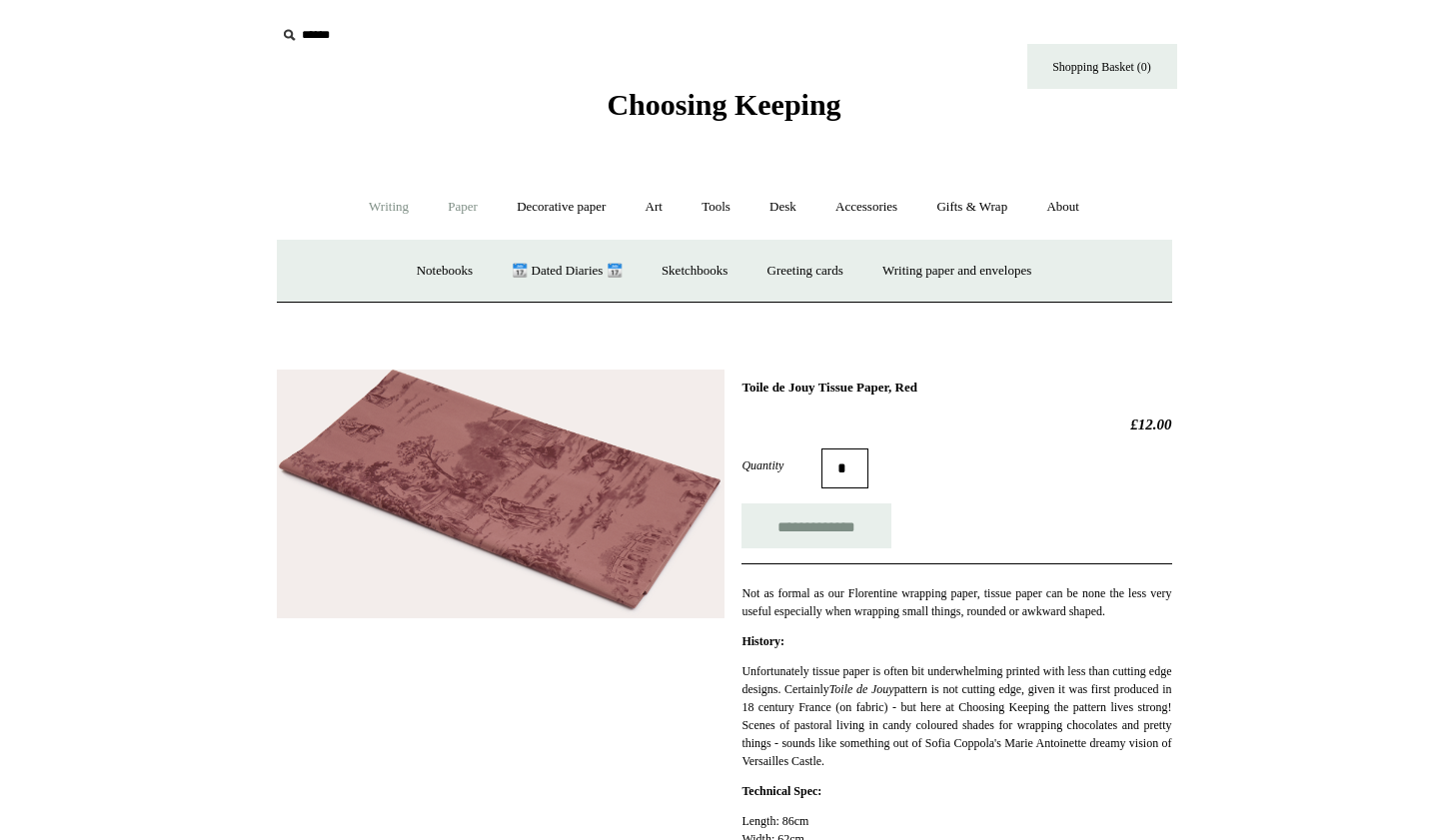 click on "Writing +" at bounding box center [389, 207] 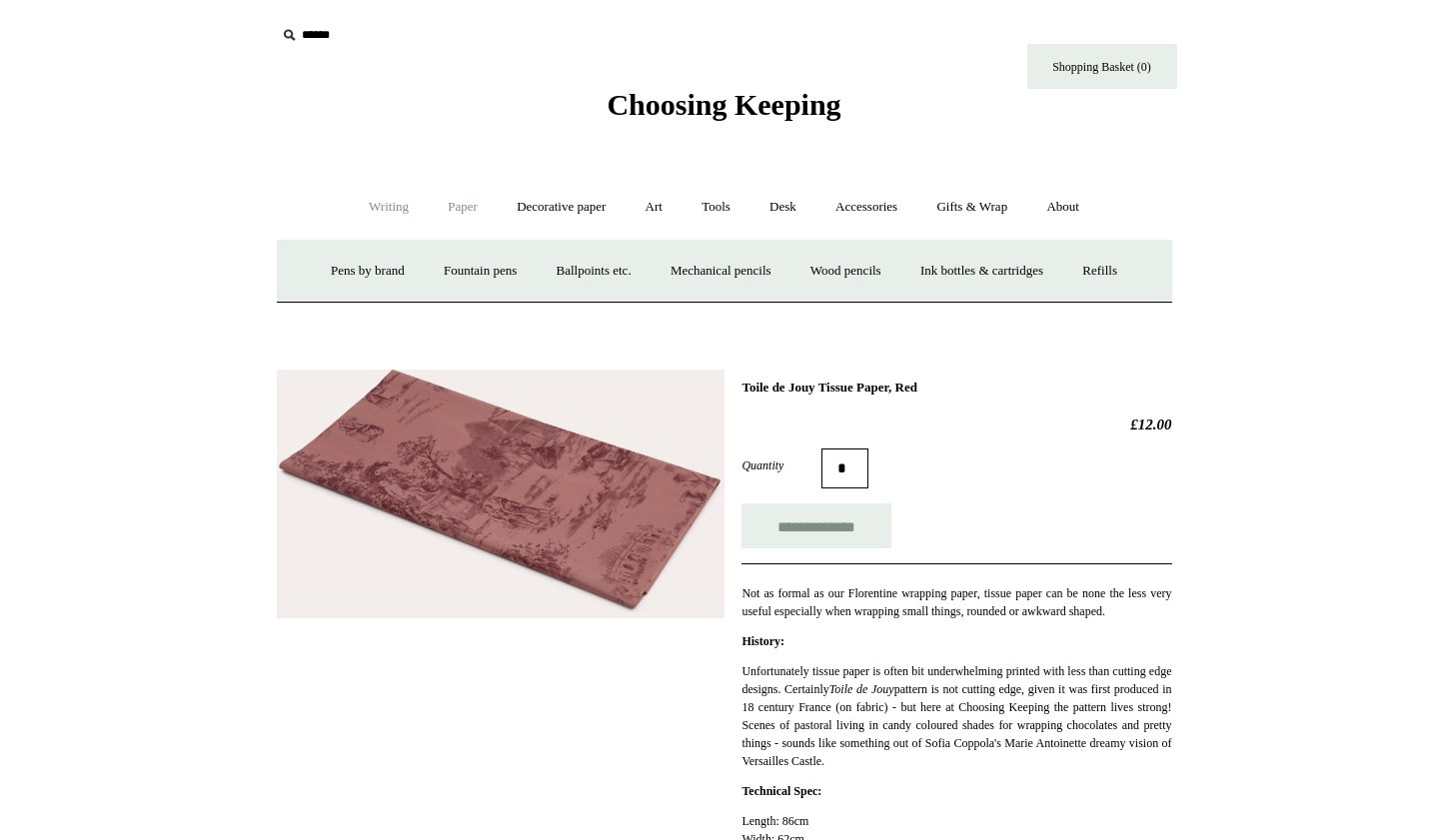 click on "Paper +" at bounding box center (463, 207) 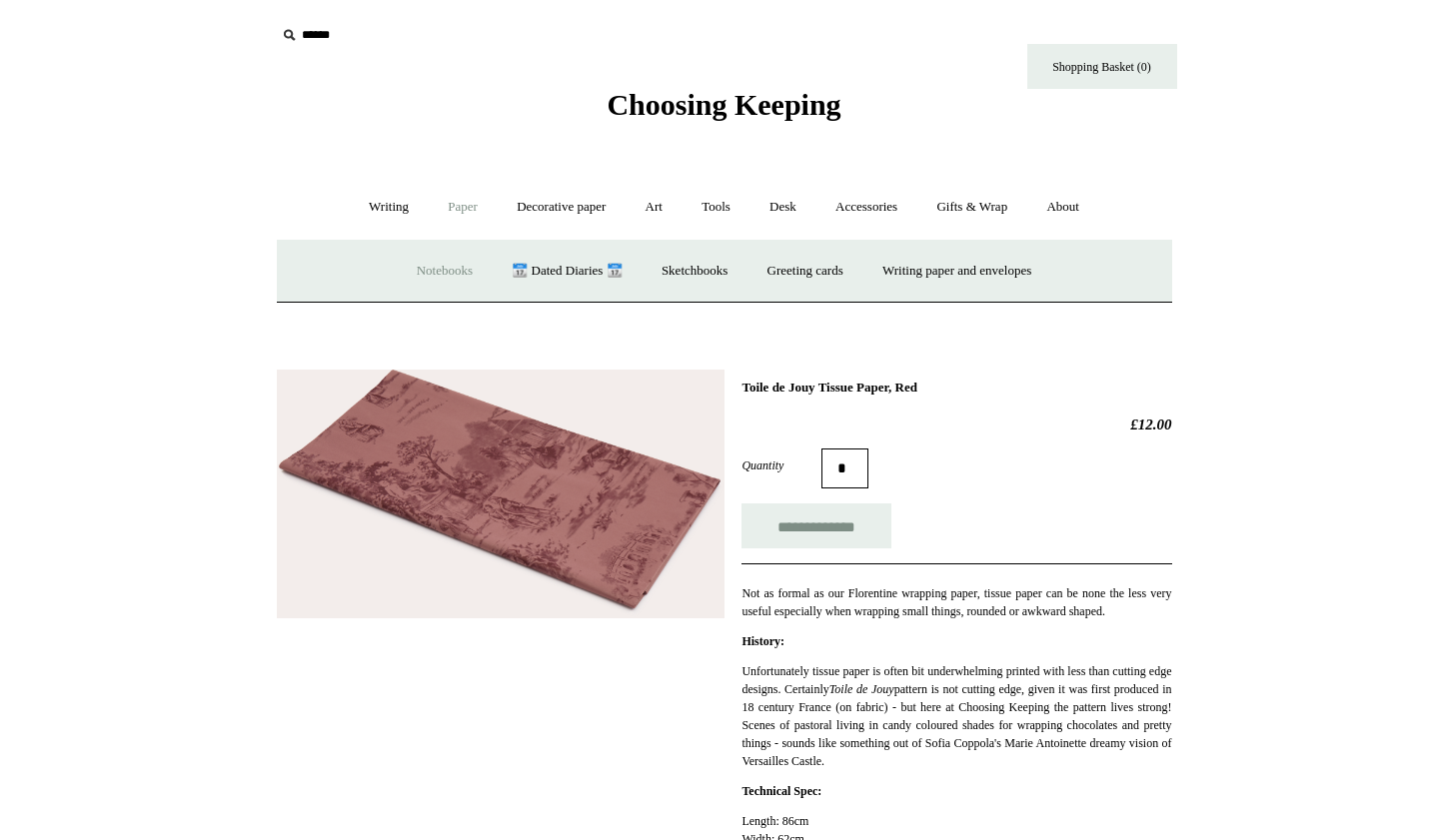 click on "Notebooks +" at bounding box center [445, 271] 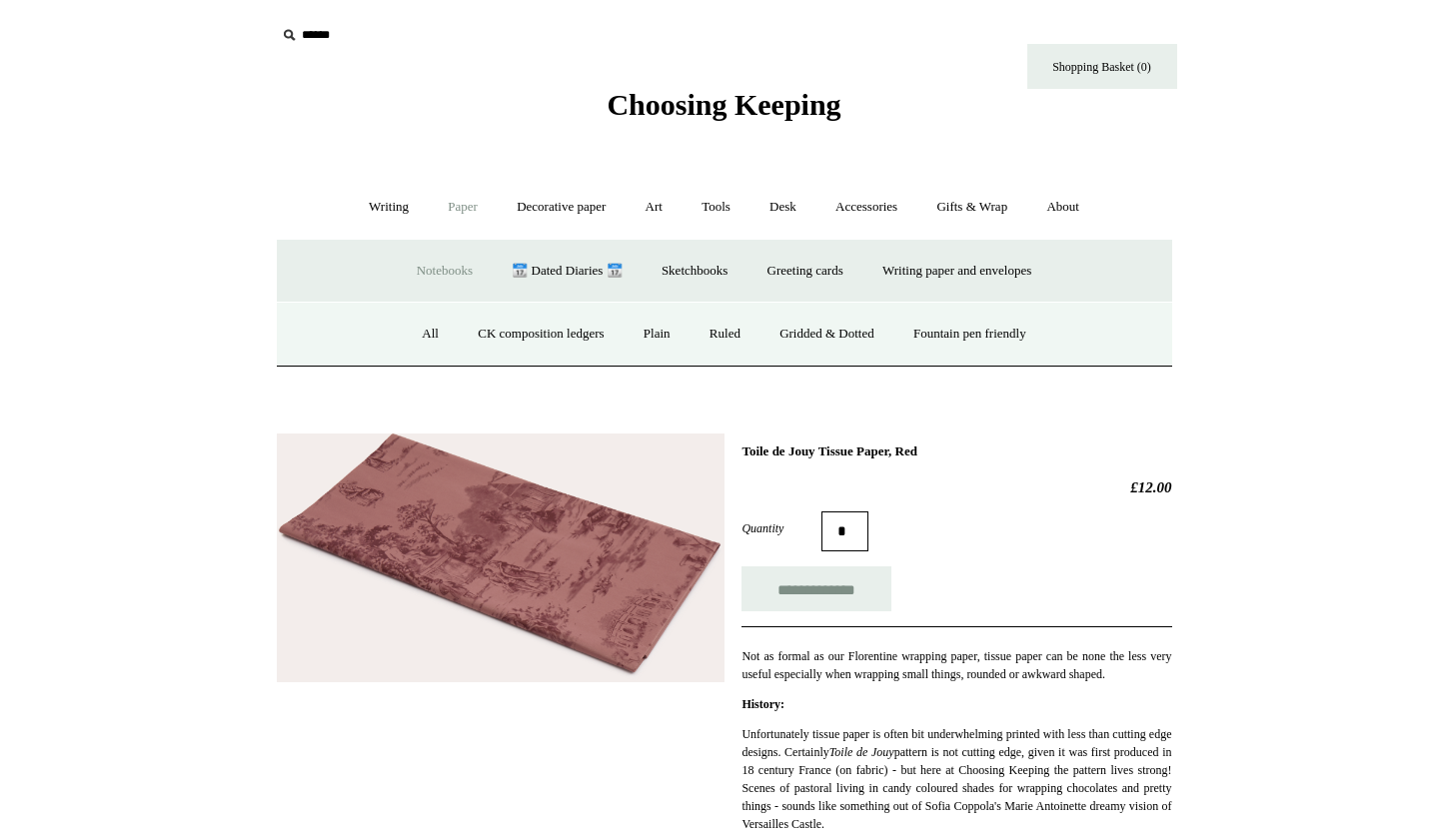 click on "Notebooks -" at bounding box center (445, 271) 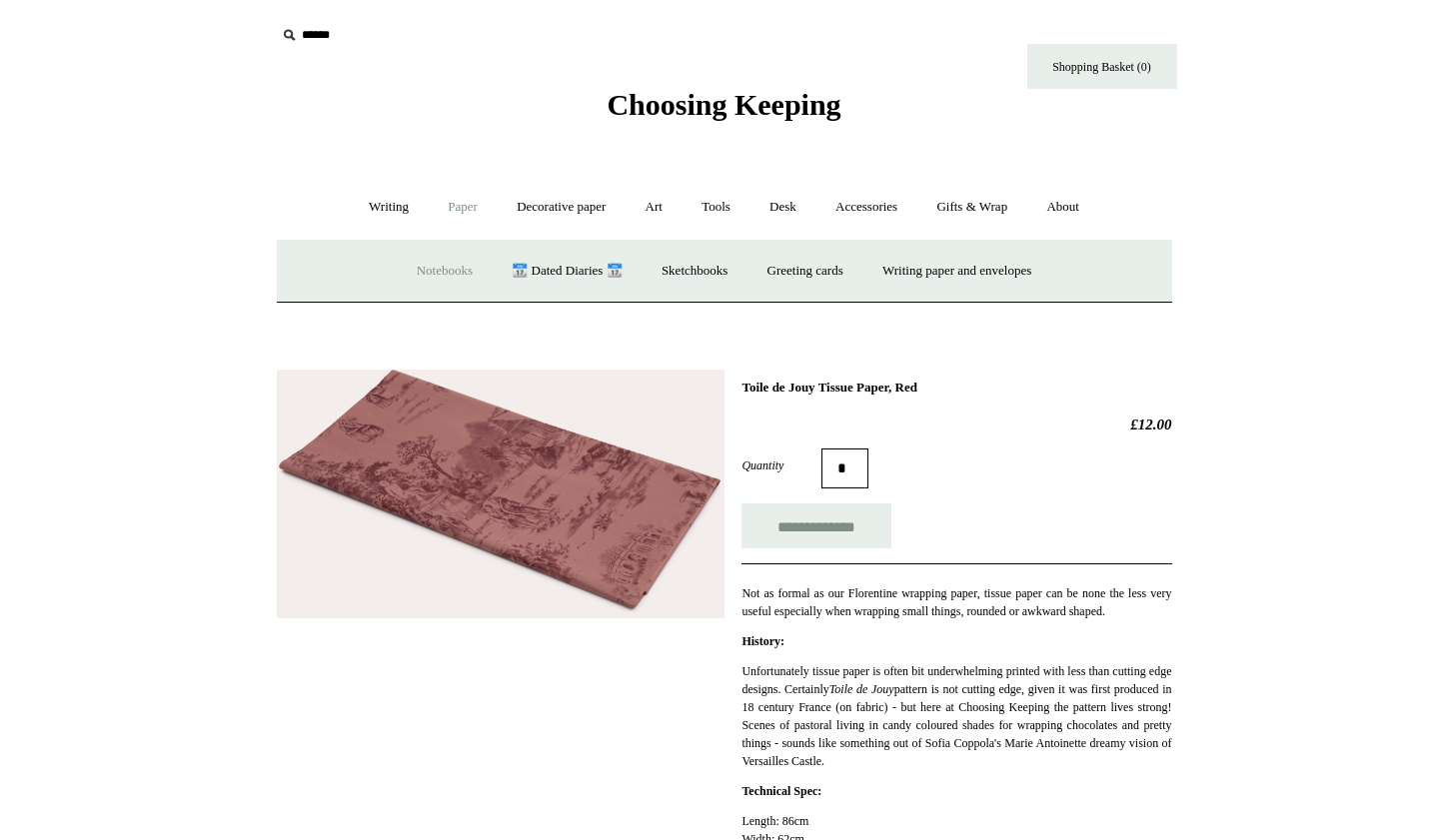 click on "Notebooks +" at bounding box center [445, 271] 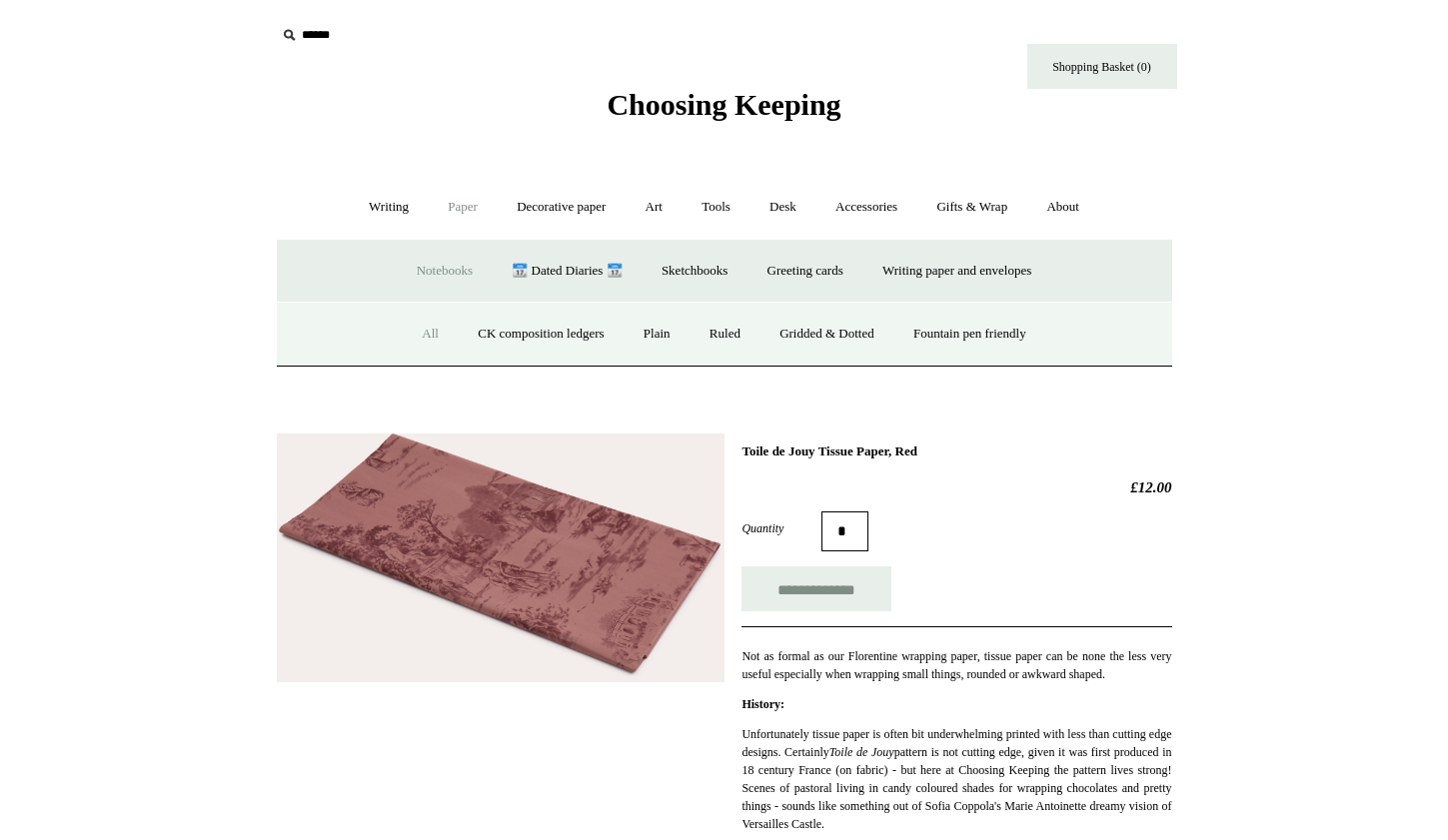 click on "All" at bounding box center (430, 334) 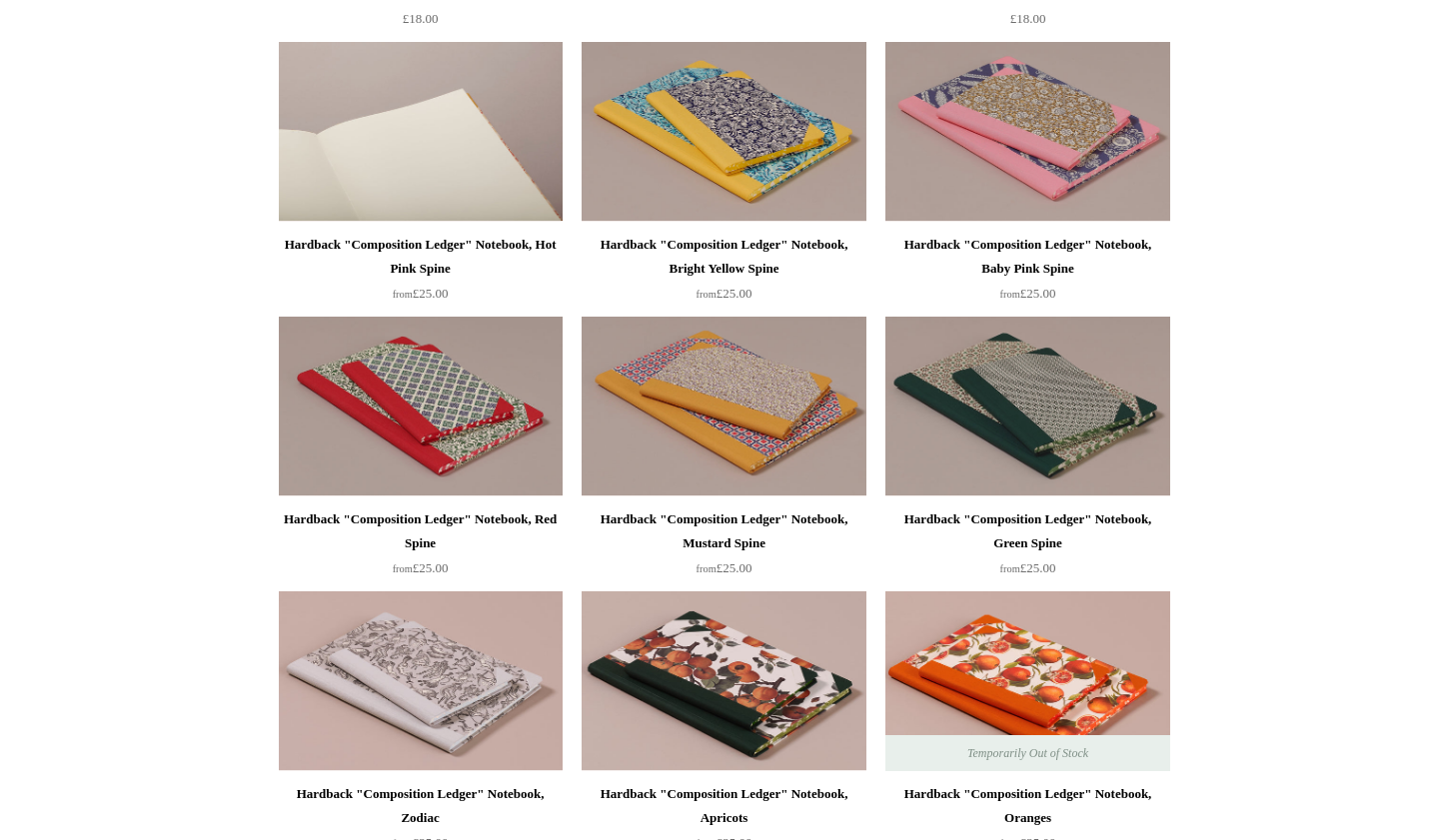 scroll, scrollTop: 480, scrollLeft: 0, axis: vertical 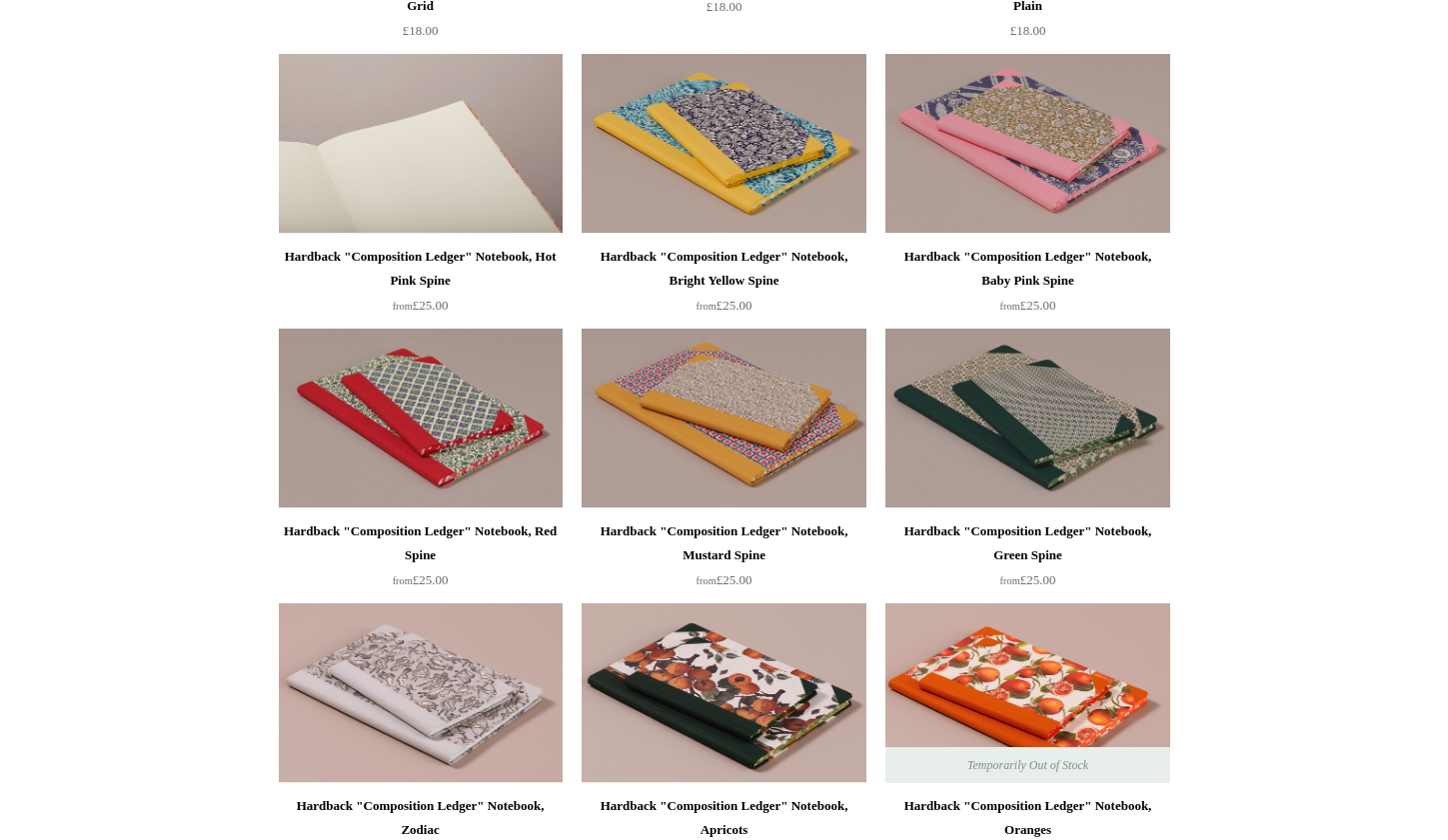 click at bounding box center (421, 144) 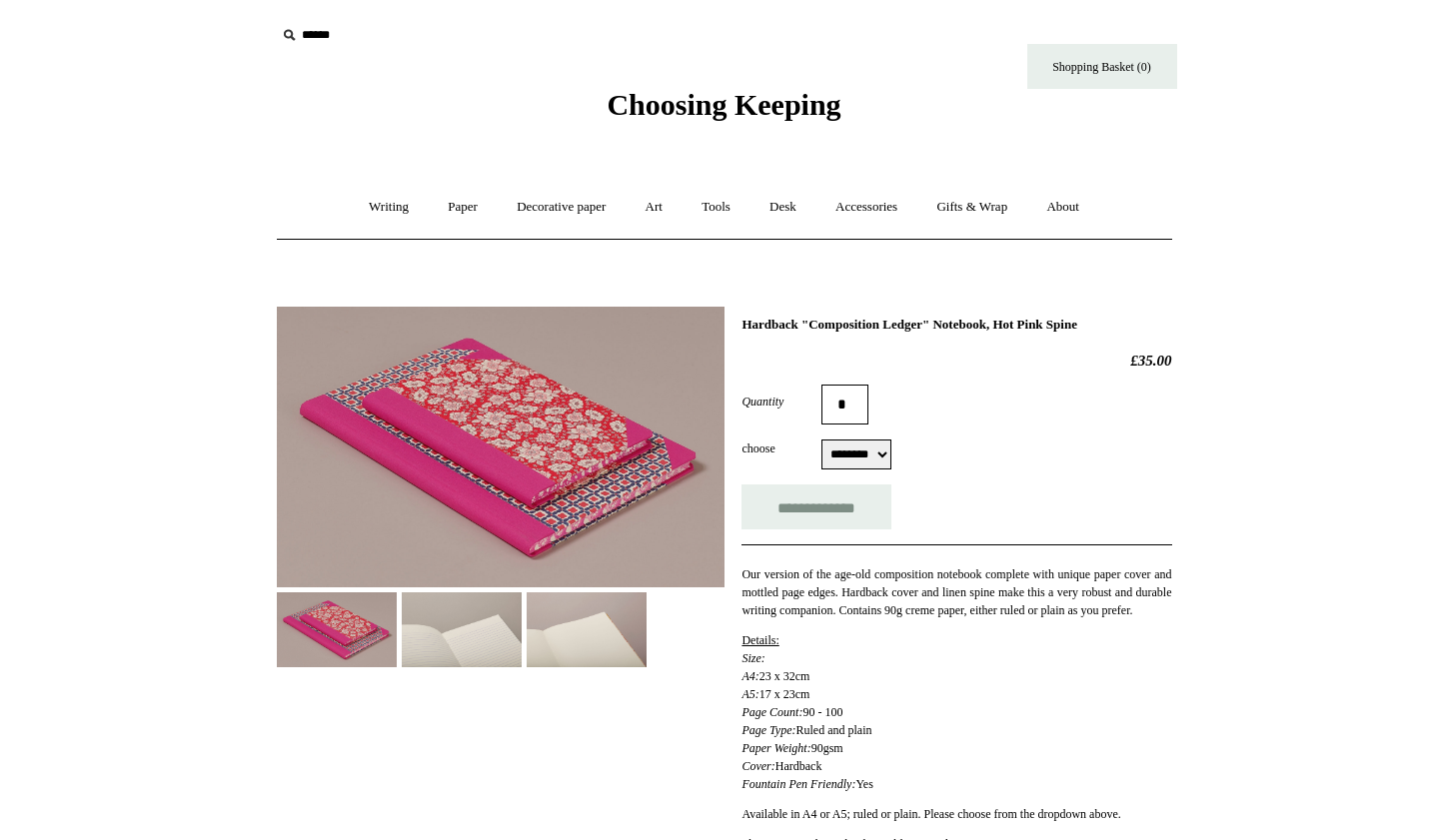 scroll, scrollTop: 0, scrollLeft: 0, axis: both 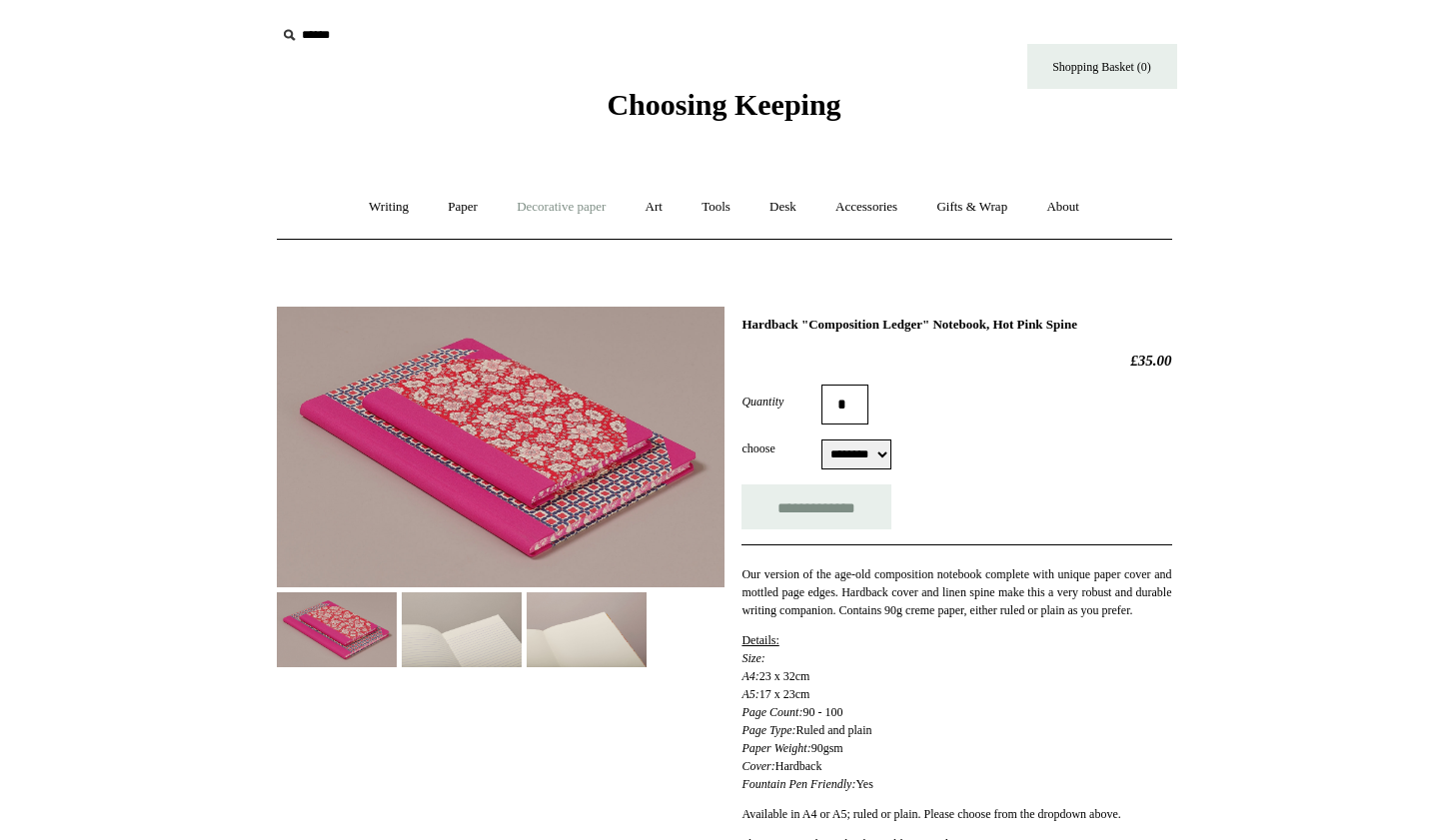 click on "Decorative paper +" at bounding box center [561, 207] 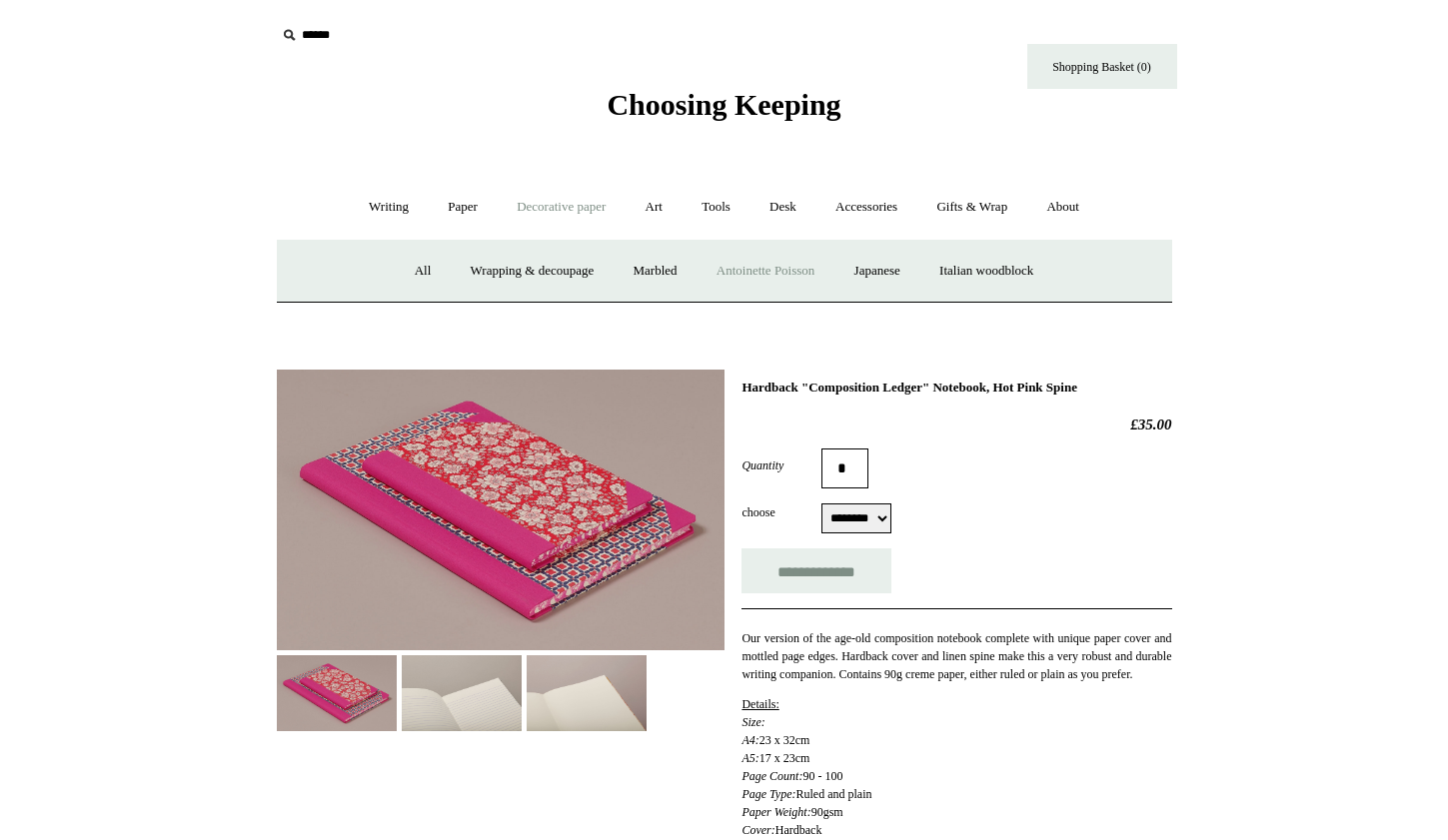 click on "Antoinette Poisson" at bounding box center [765, 271] 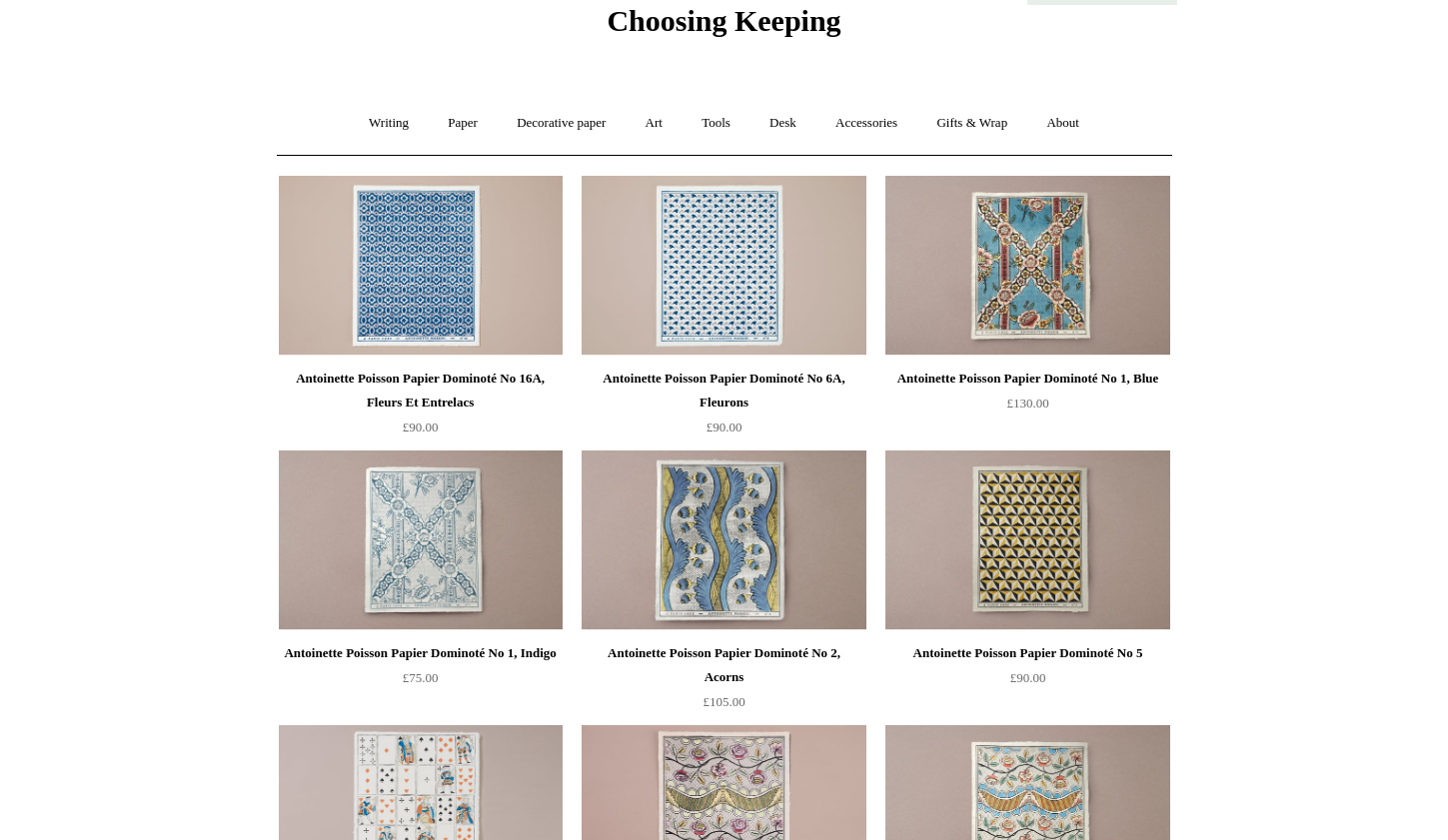 scroll, scrollTop: 89, scrollLeft: 0, axis: vertical 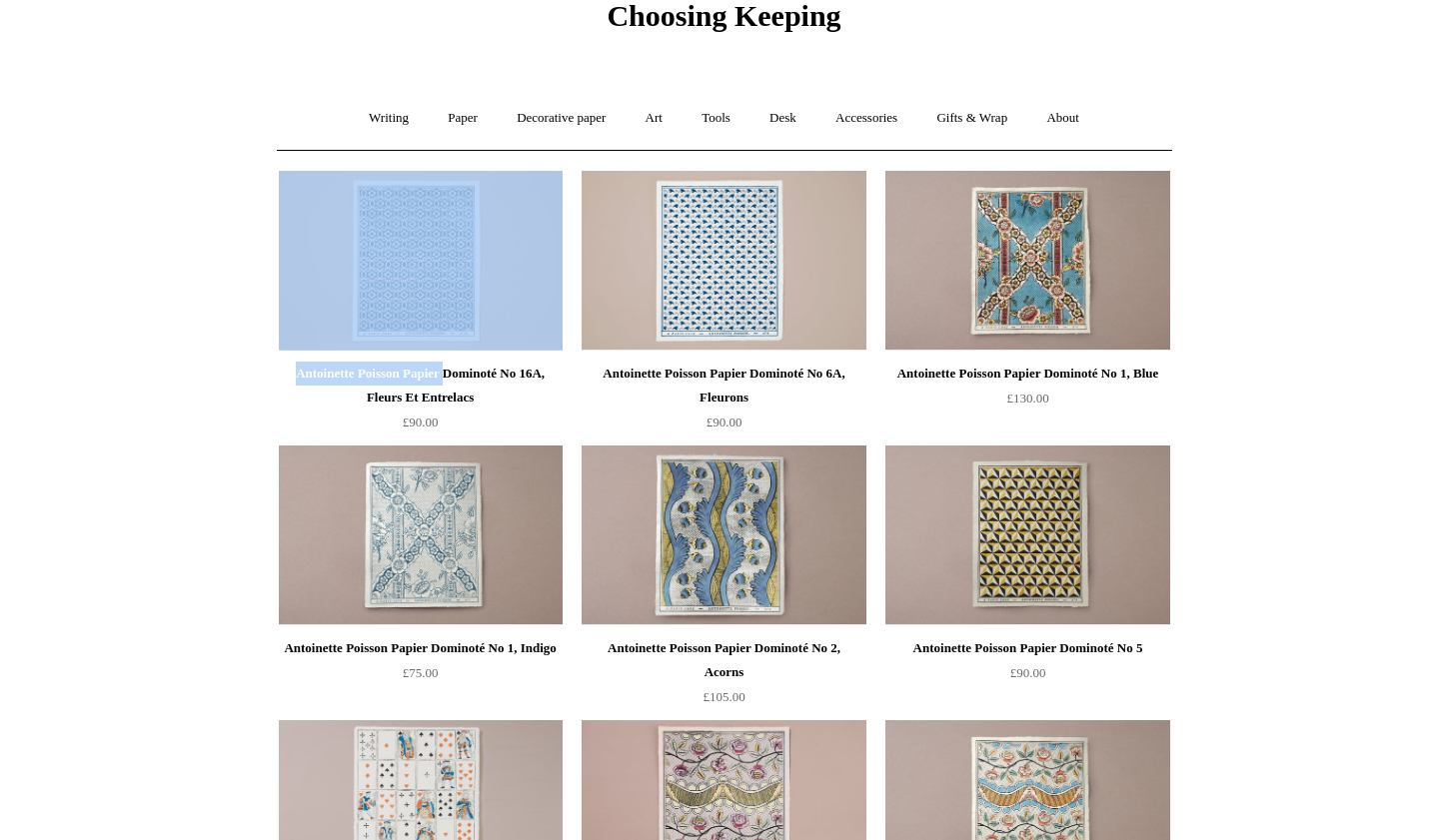 drag, startPoint x: 277, startPoint y: 369, endPoint x: 465, endPoint y: 369, distance: 188 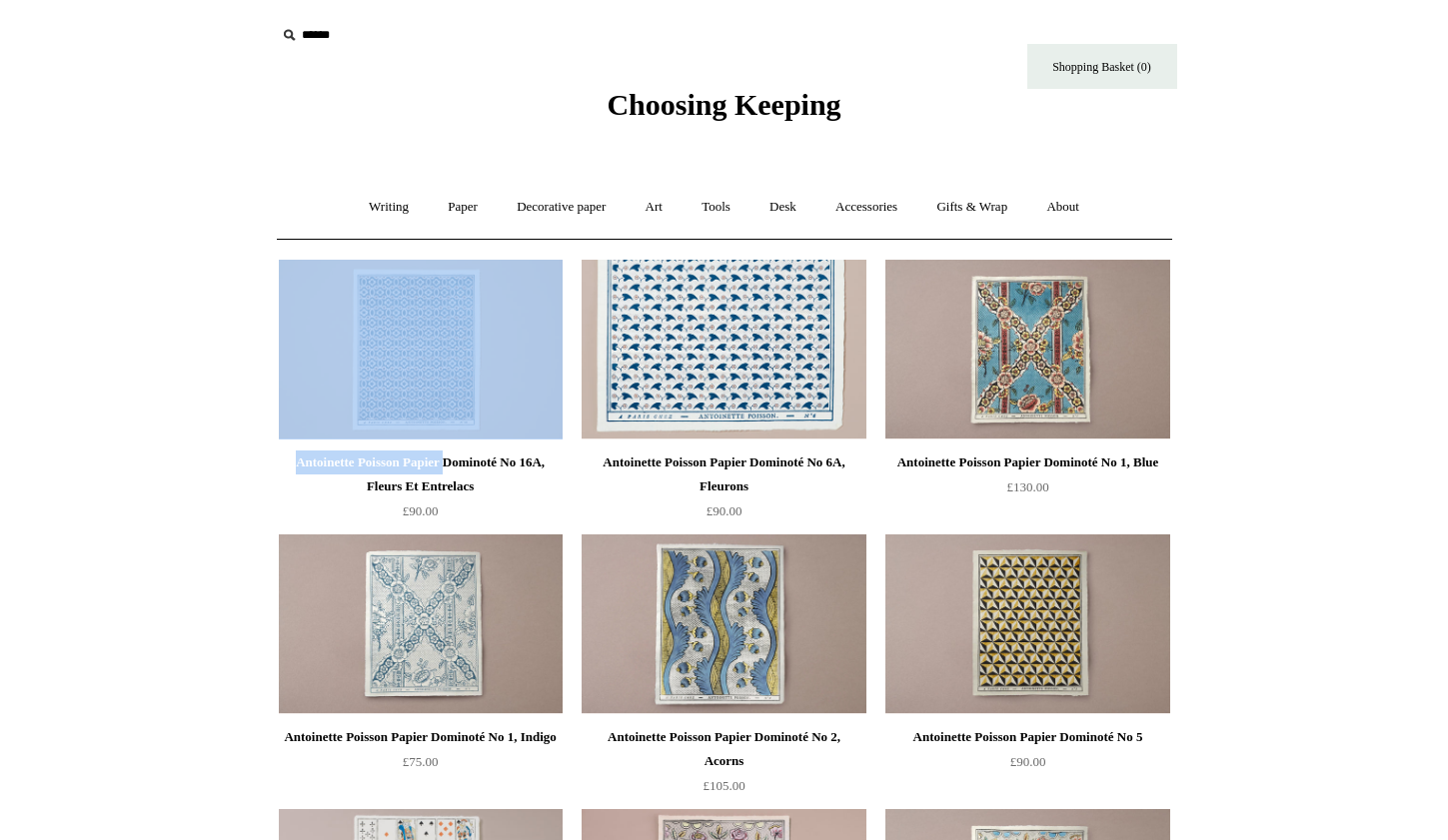 scroll, scrollTop: 0, scrollLeft: 0, axis: both 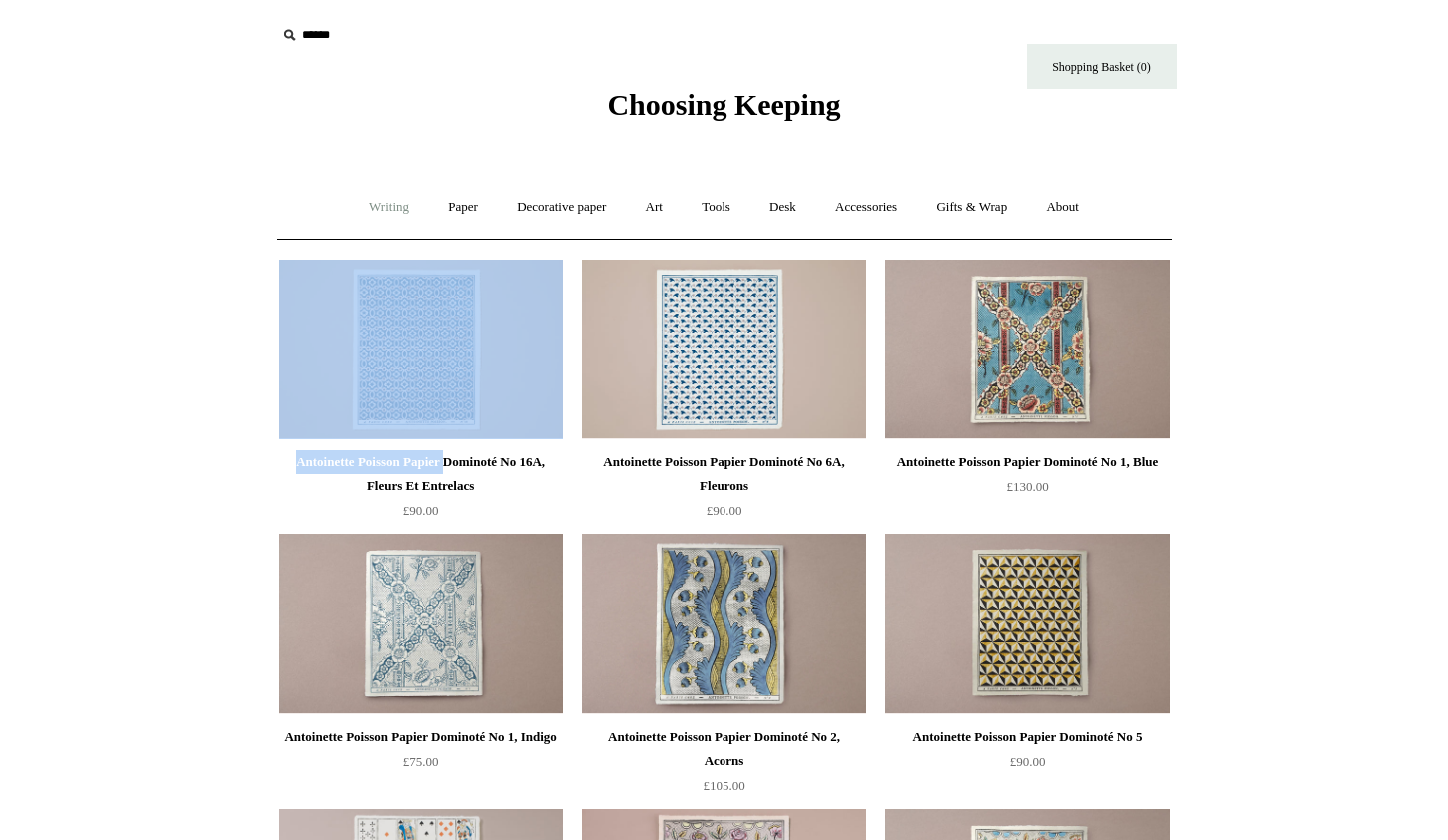 click on "Writing +" at bounding box center (389, 207) 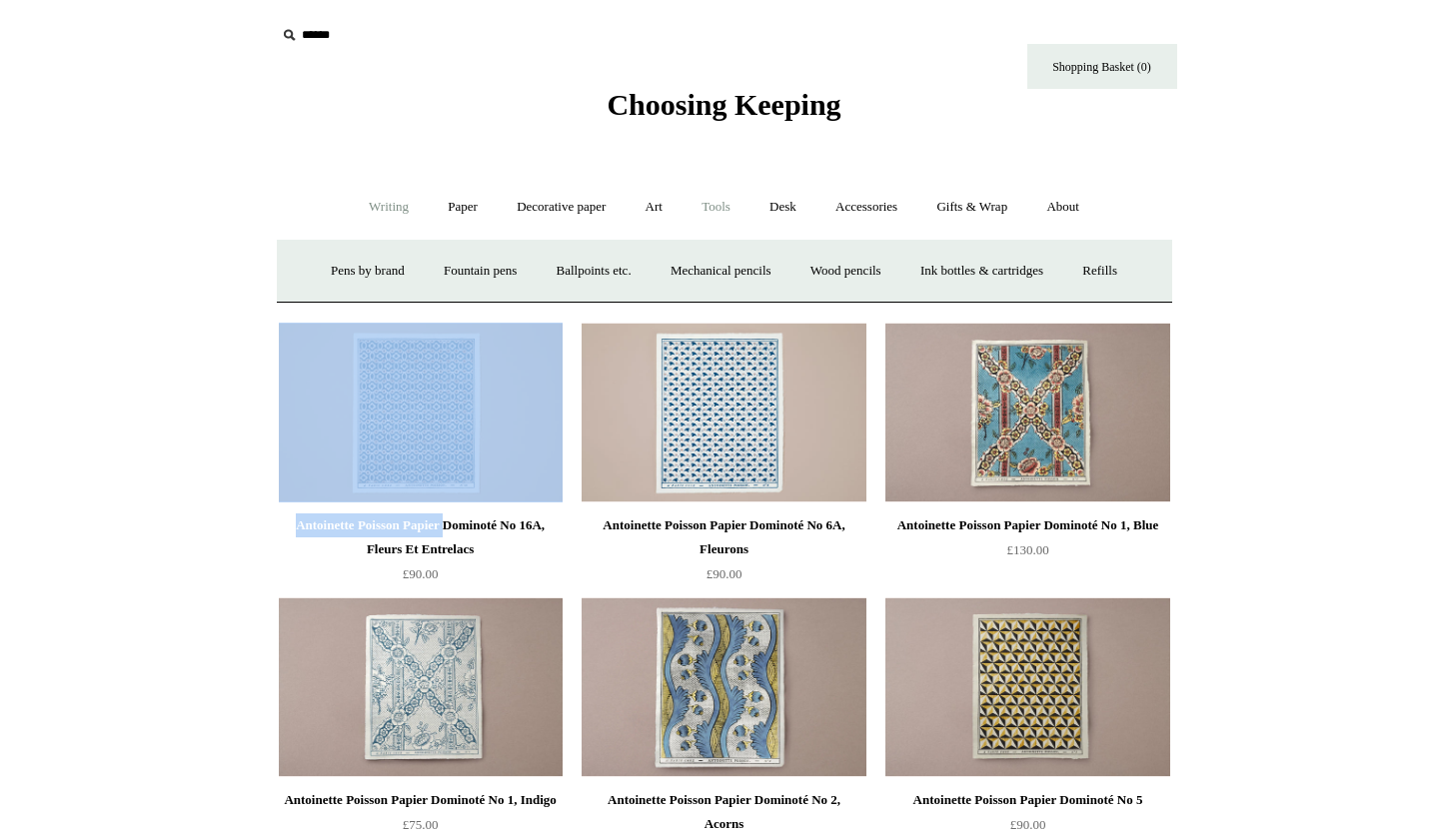 click on "Tools +" at bounding box center (716, 207) 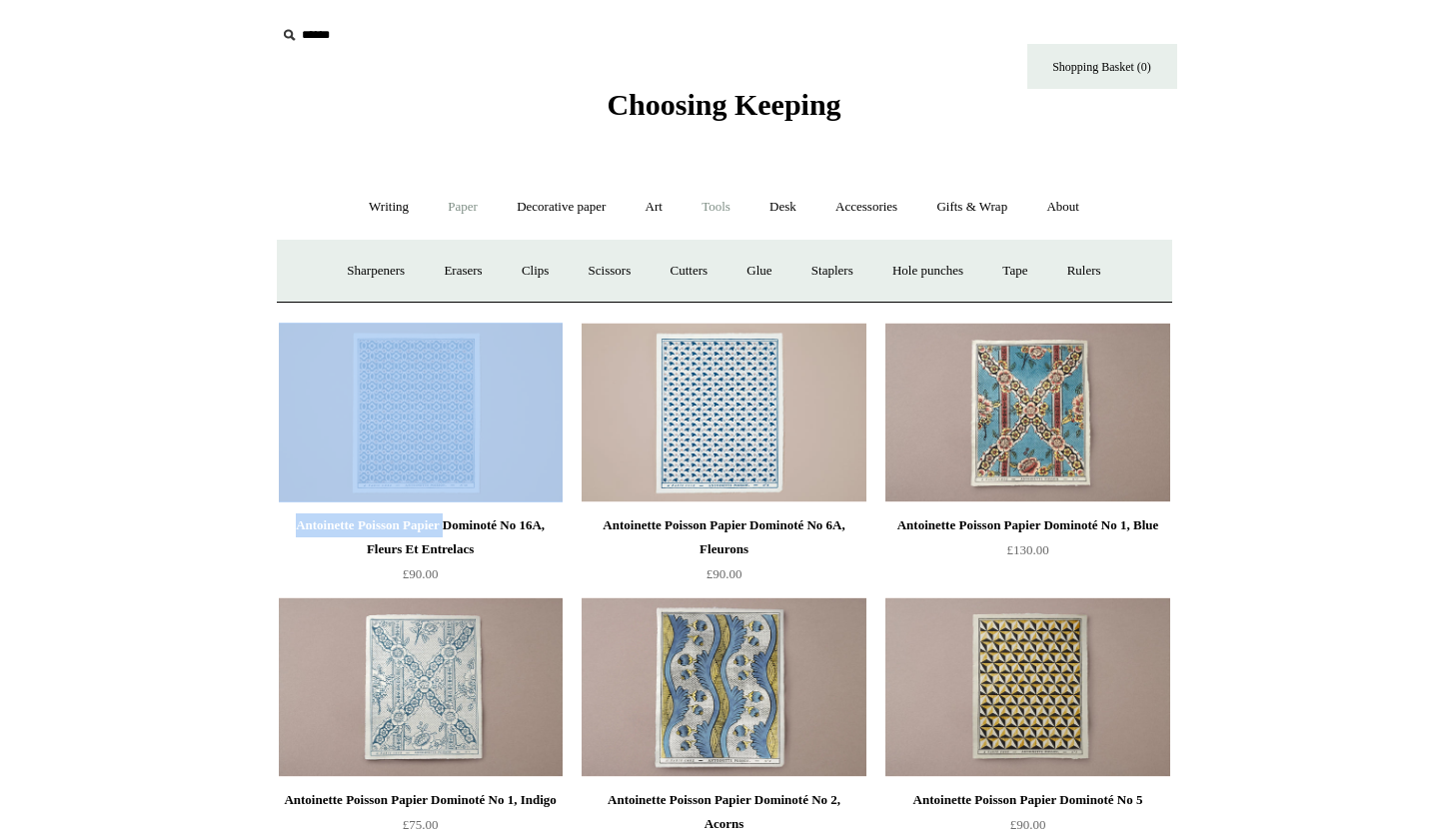 click on "Paper +" at bounding box center [463, 207] 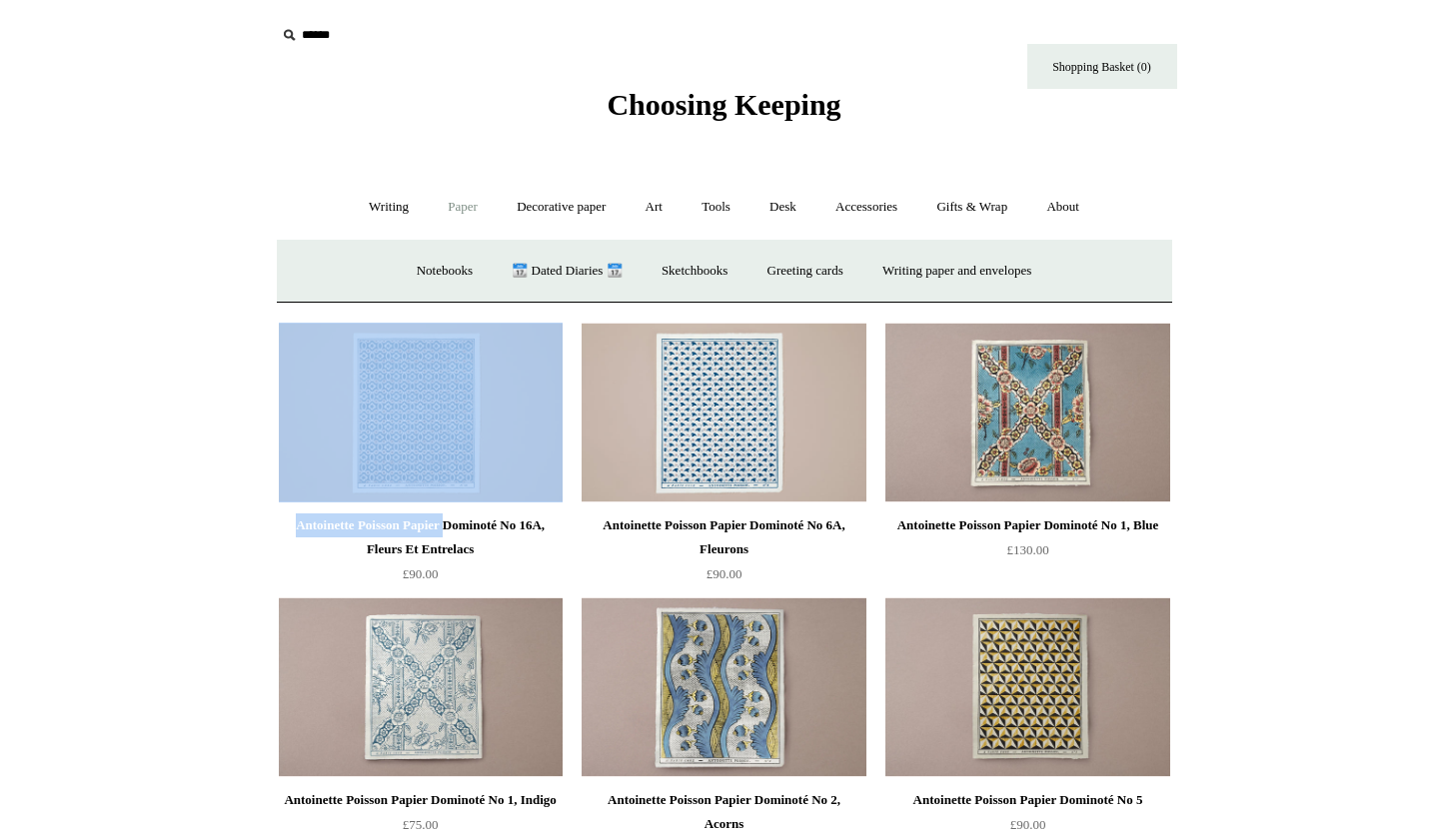 click on "Paper -" at bounding box center (463, 207) 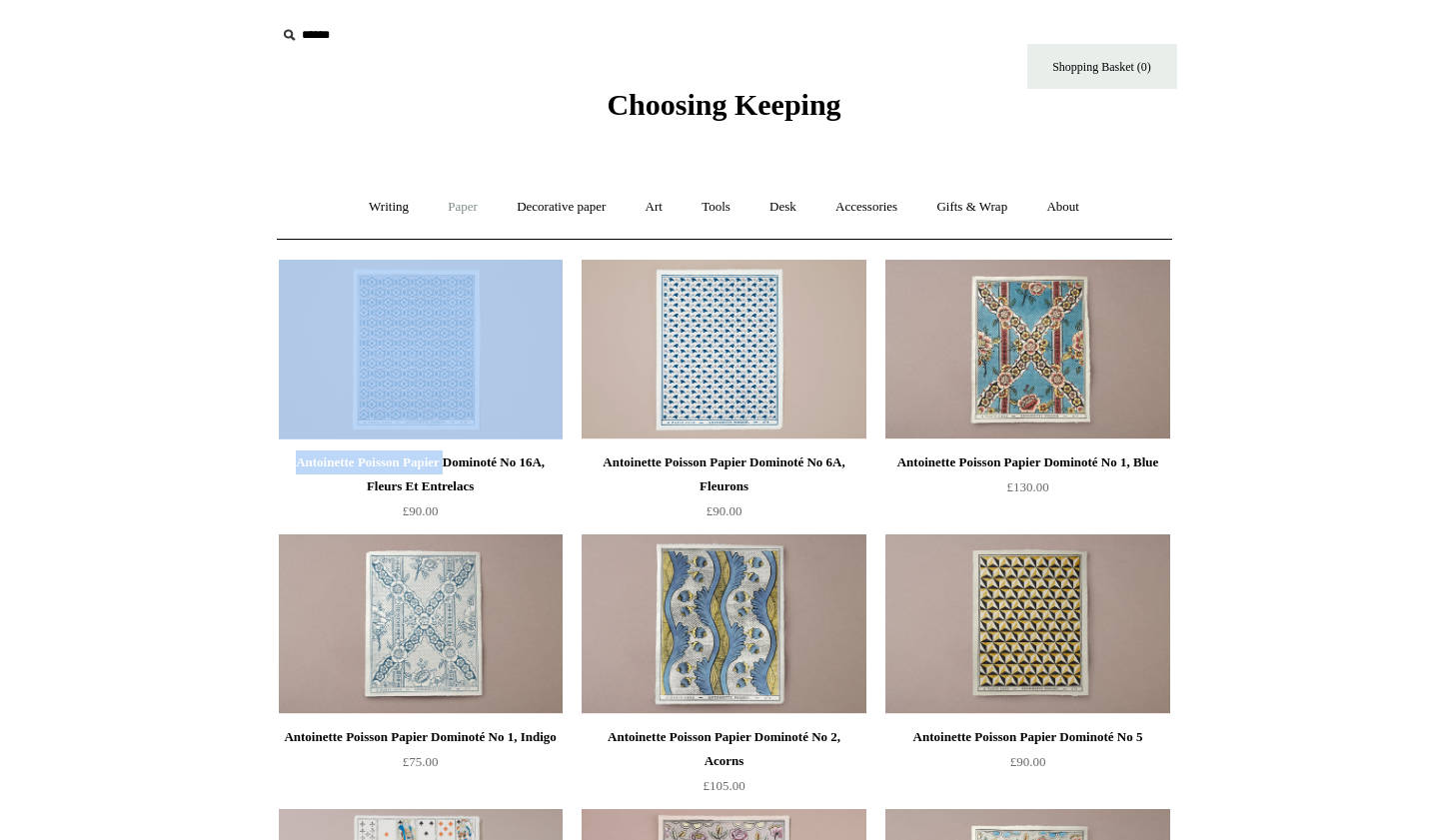 click on "Paper +" at bounding box center (463, 207) 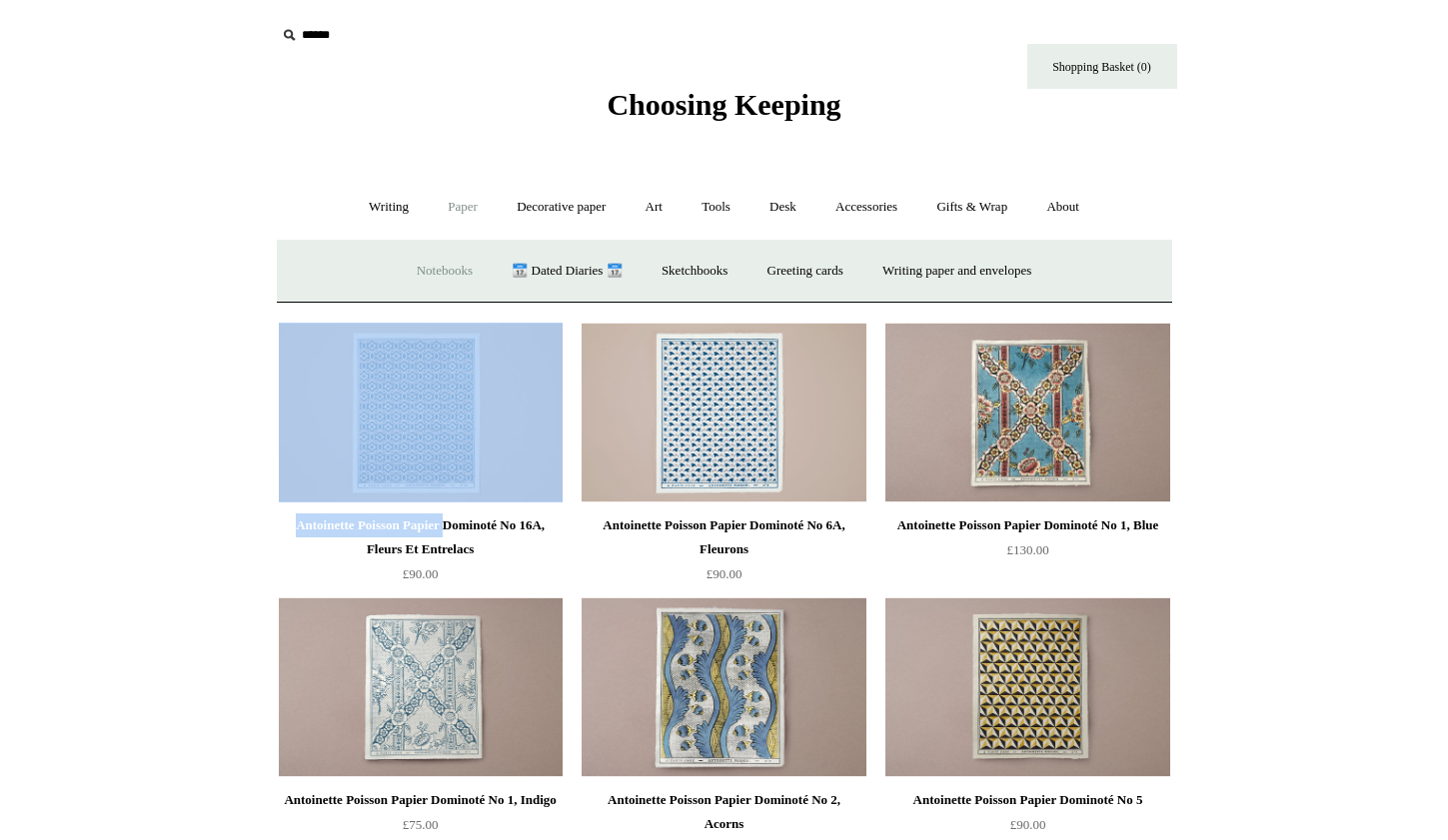 click on "Notebooks +" at bounding box center [445, 271] 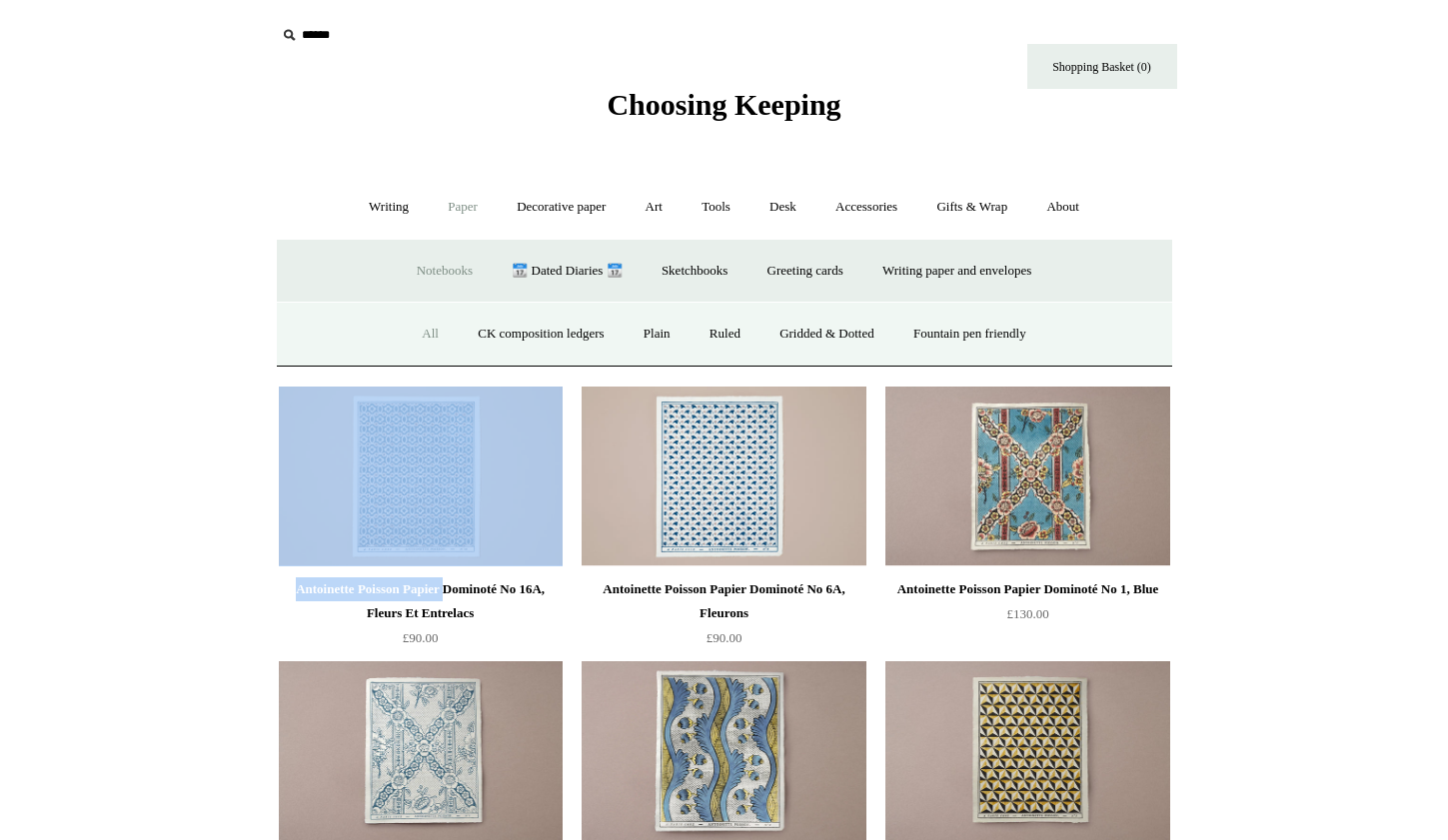 click on "All" at bounding box center (430, 334) 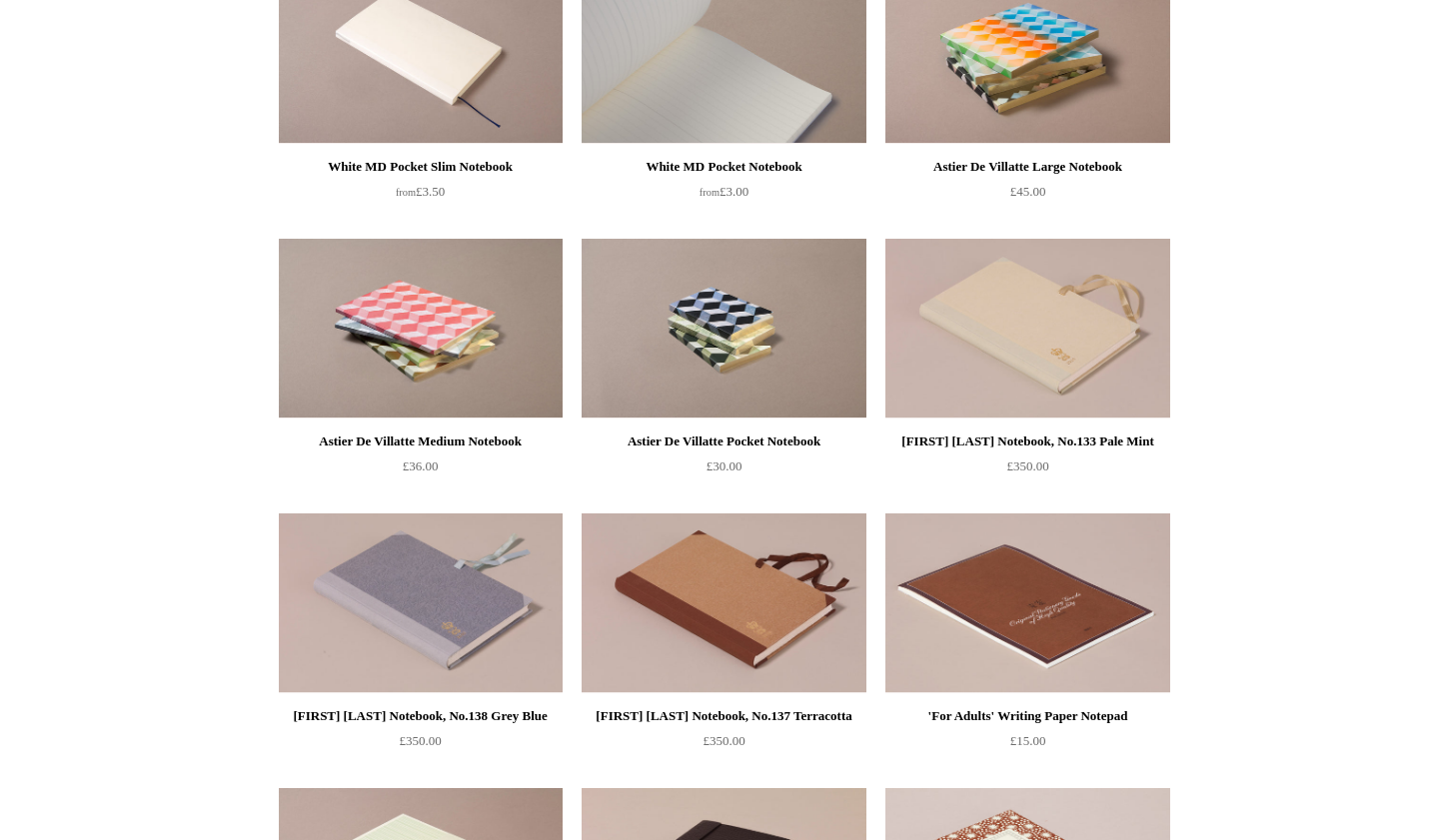 scroll, scrollTop: 6891, scrollLeft: 0, axis: vertical 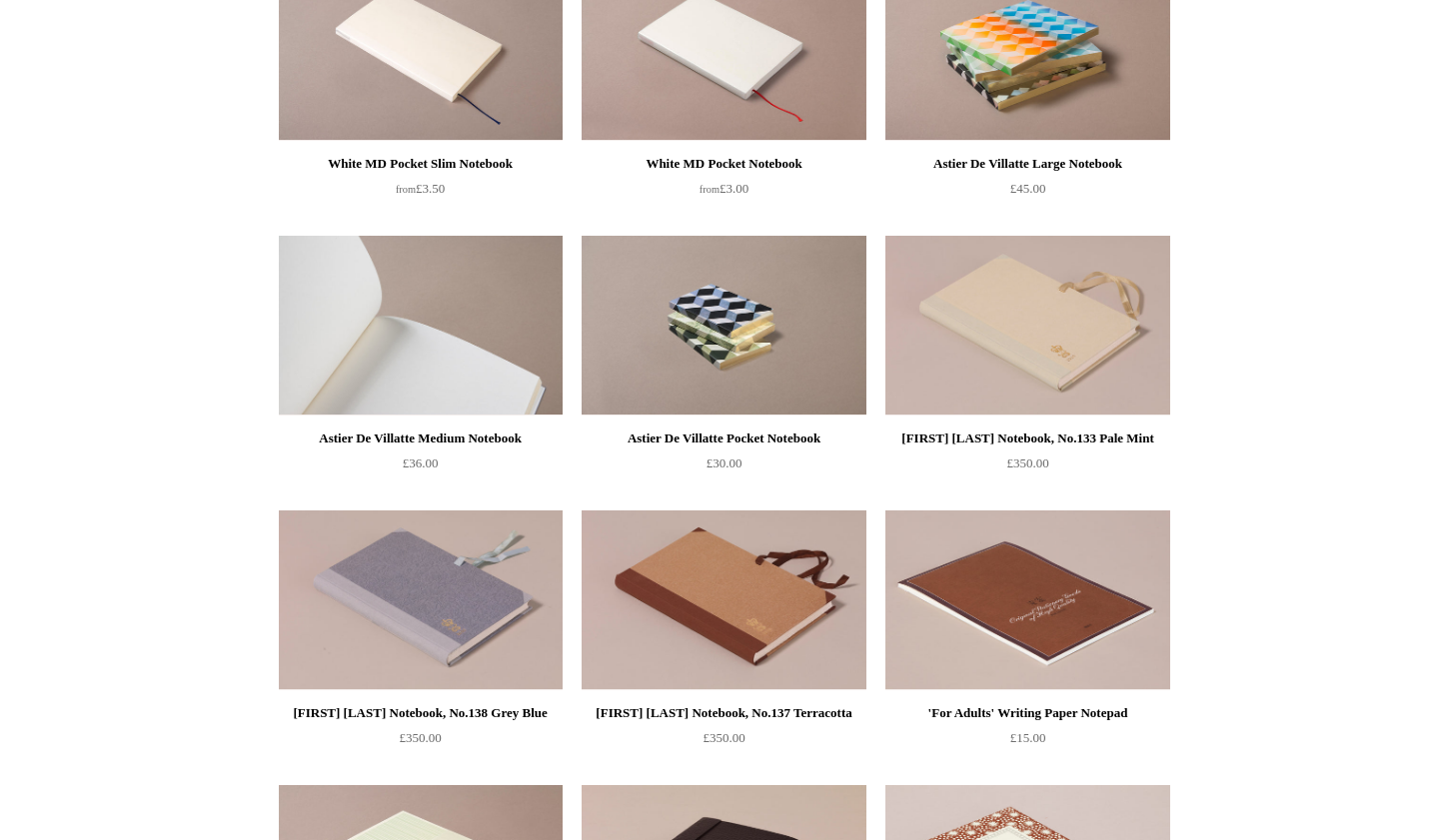 click at bounding box center [421, 326] 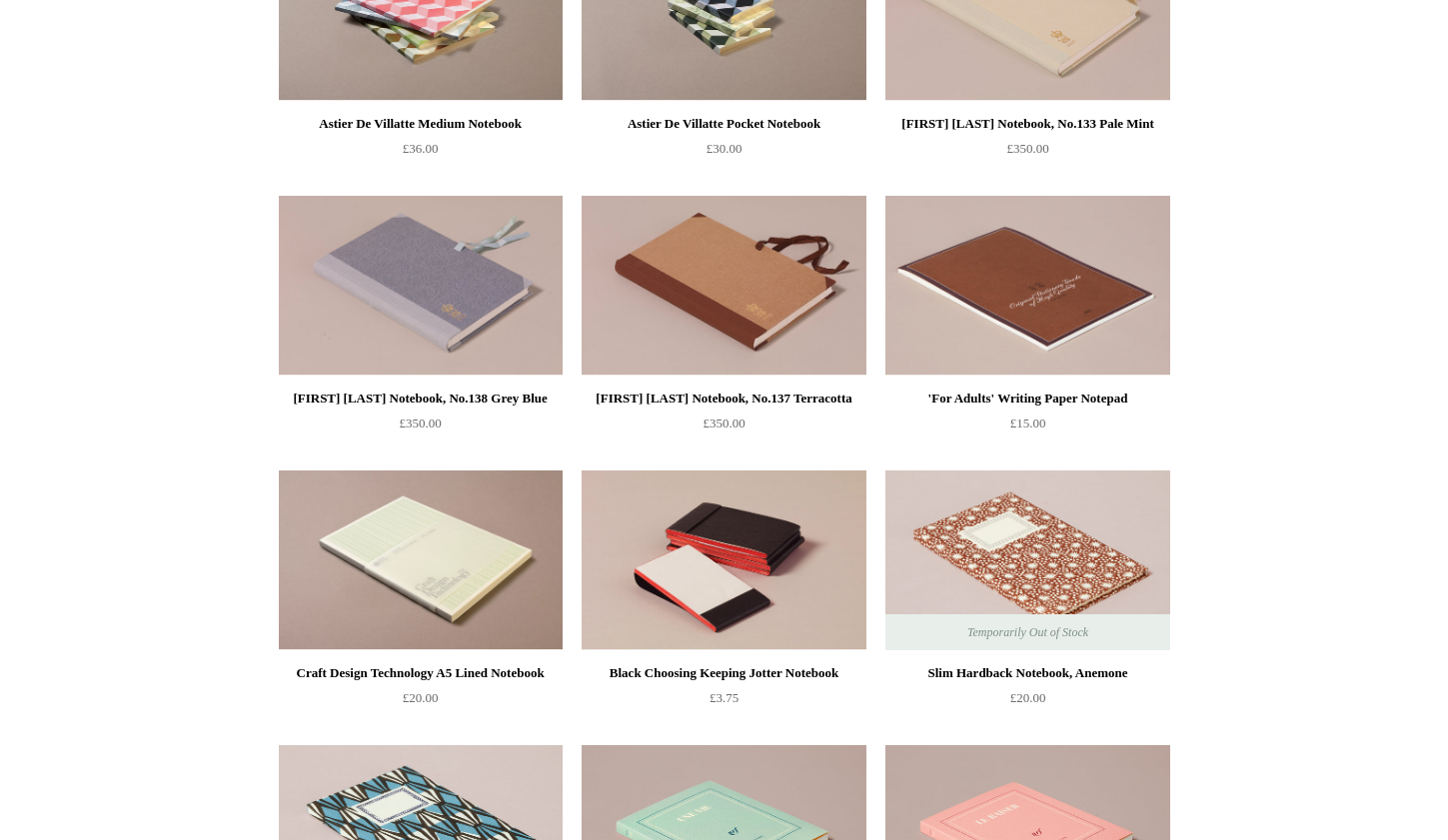 scroll, scrollTop: 7208, scrollLeft: 0, axis: vertical 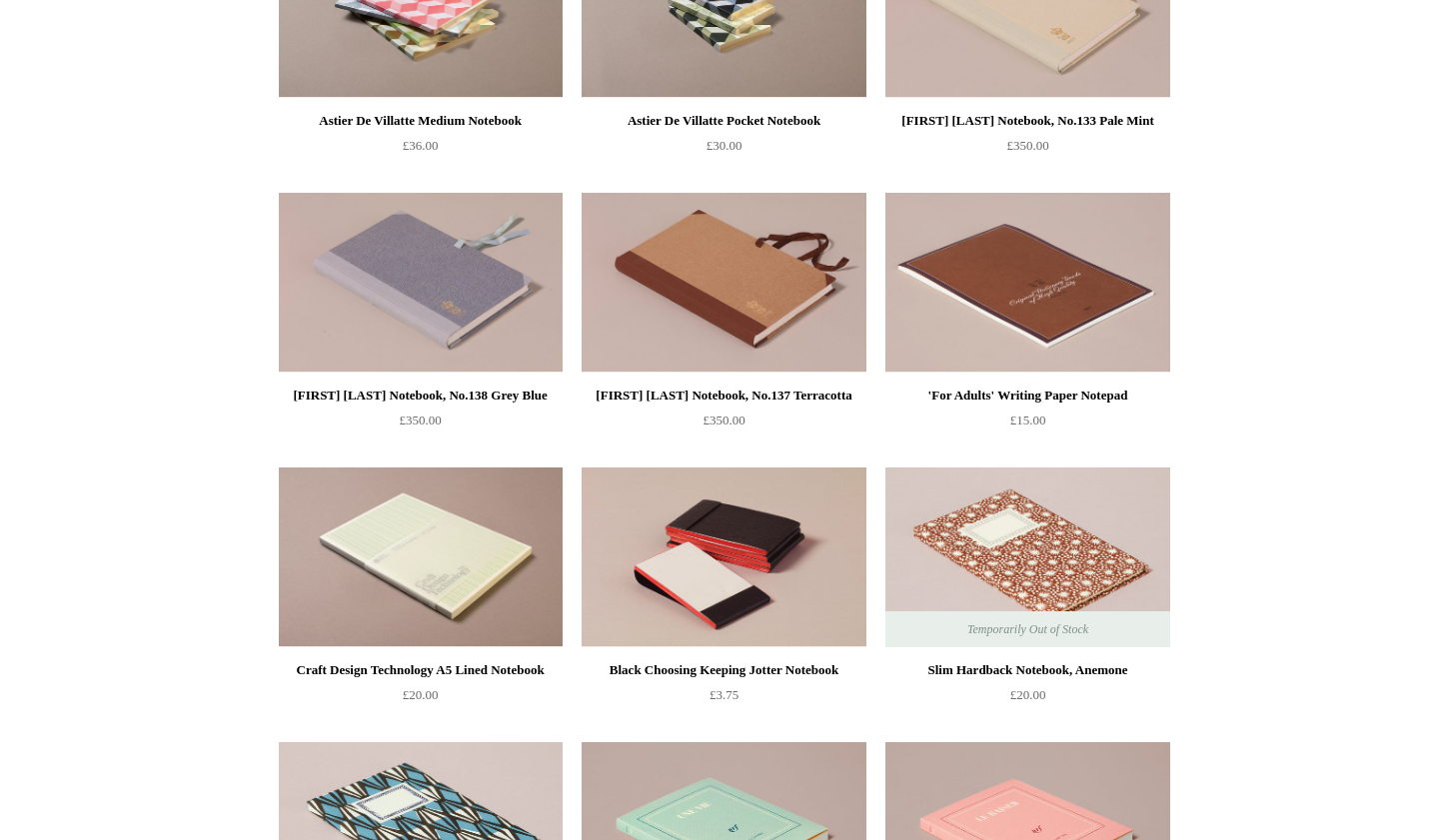 click on "Menu
Choosing Keeping
*
Shipping Information
Shopping Basket (0)
*
⤺
+ +" at bounding box center (724, -737) 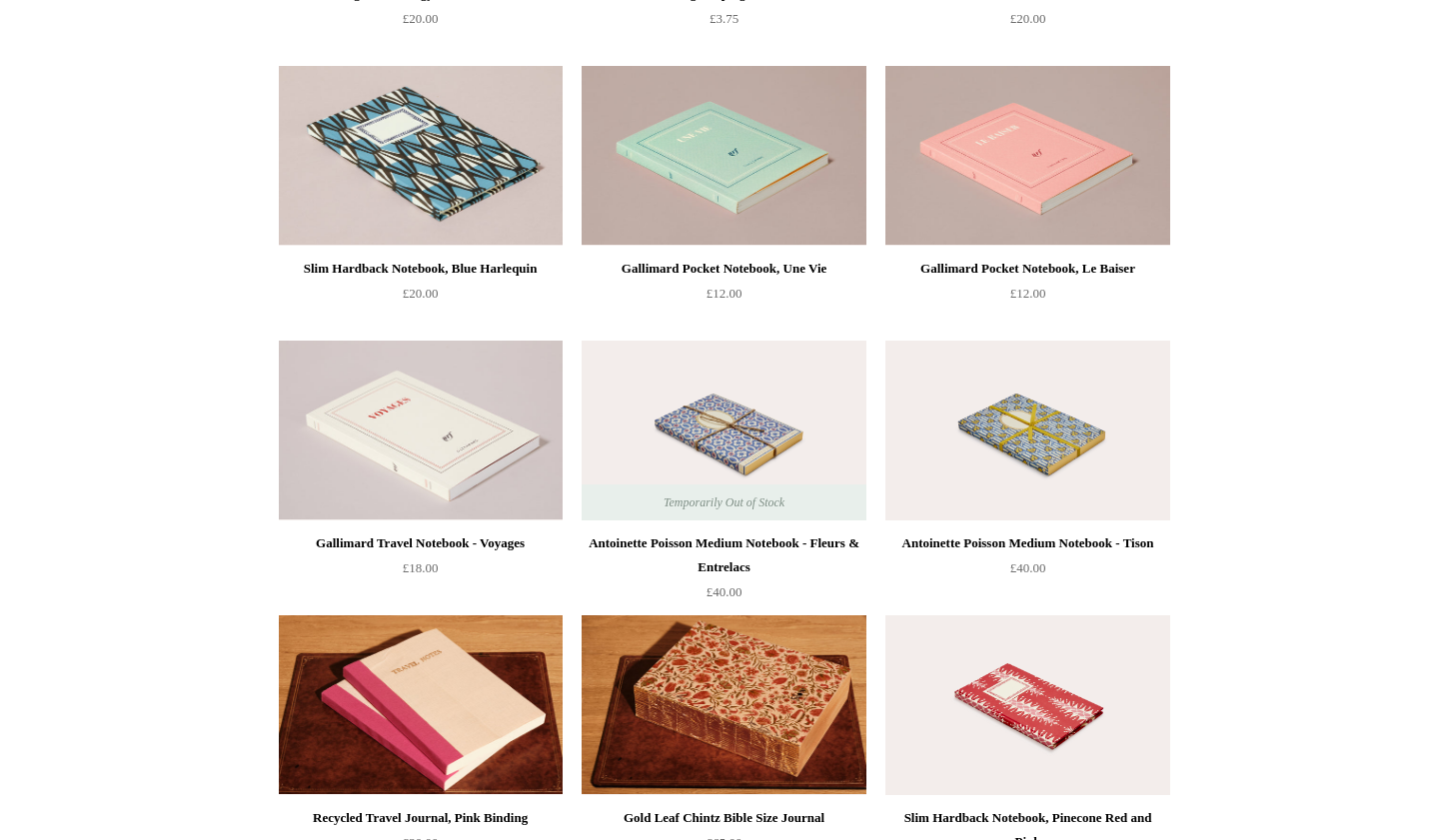 scroll, scrollTop: 7886, scrollLeft: 0, axis: vertical 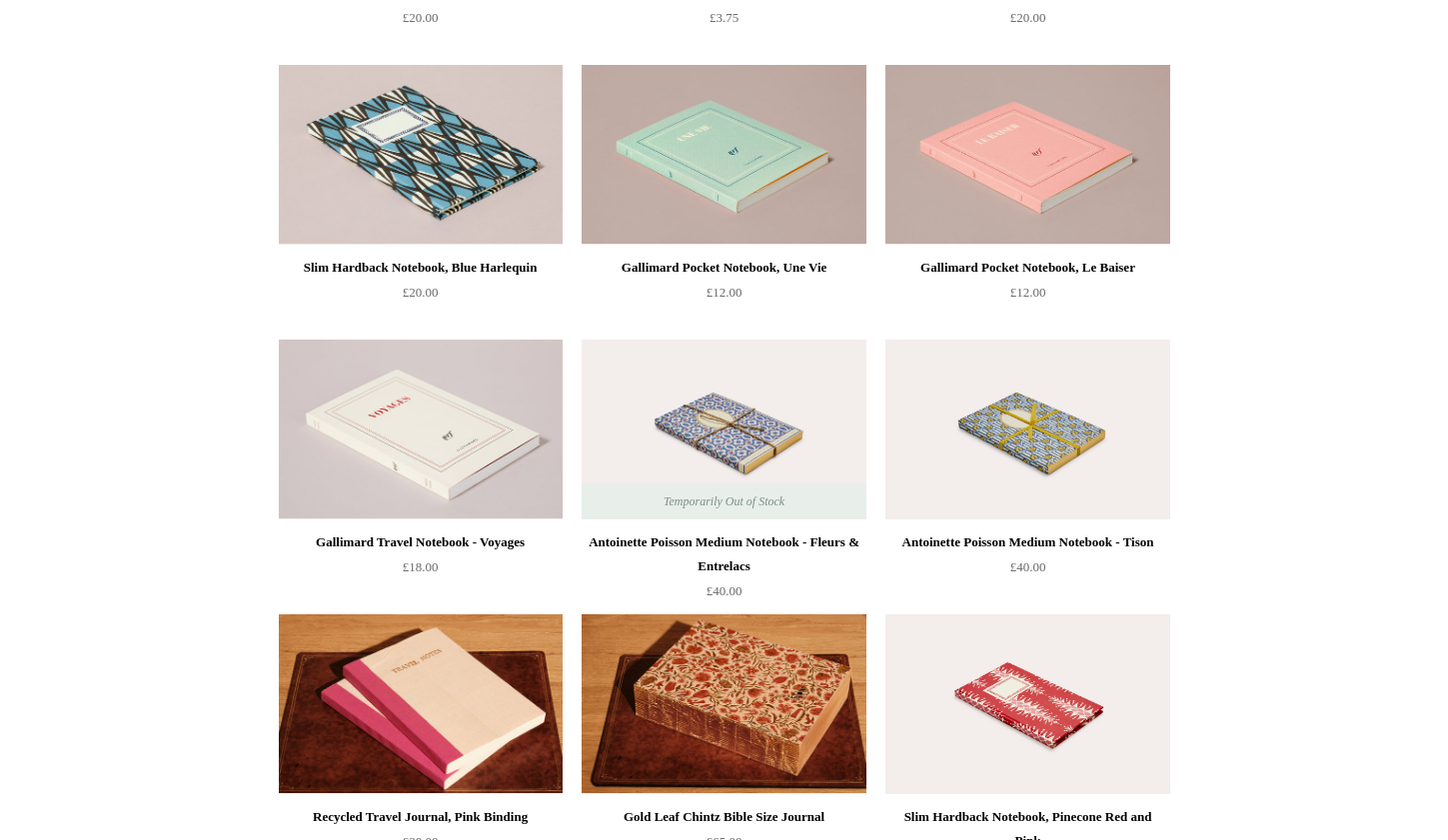 click on "Temporarily Out of Stock" at bounding box center (724, 501) 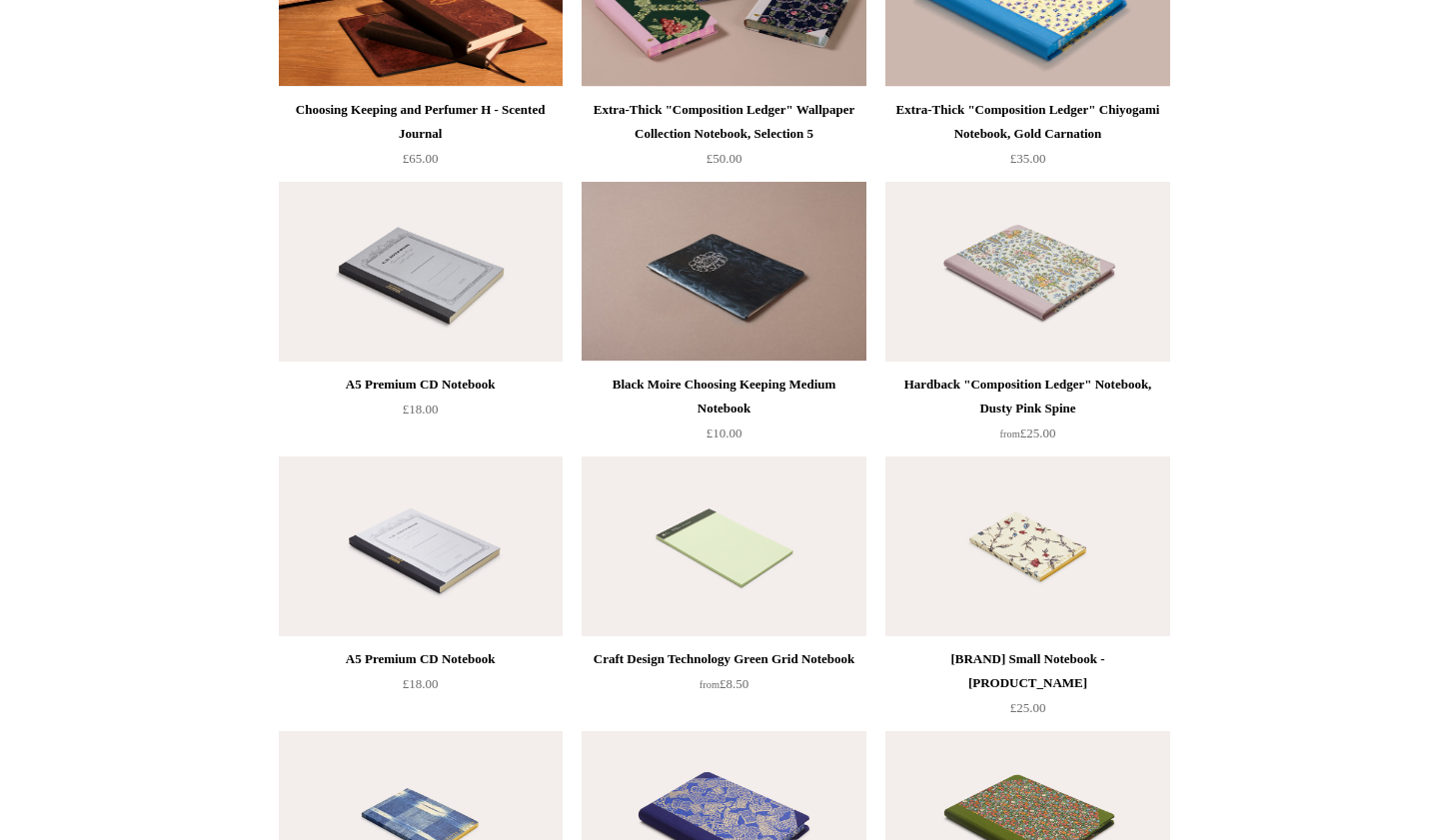 scroll, scrollTop: 8868, scrollLeft: 0, axis: vertical 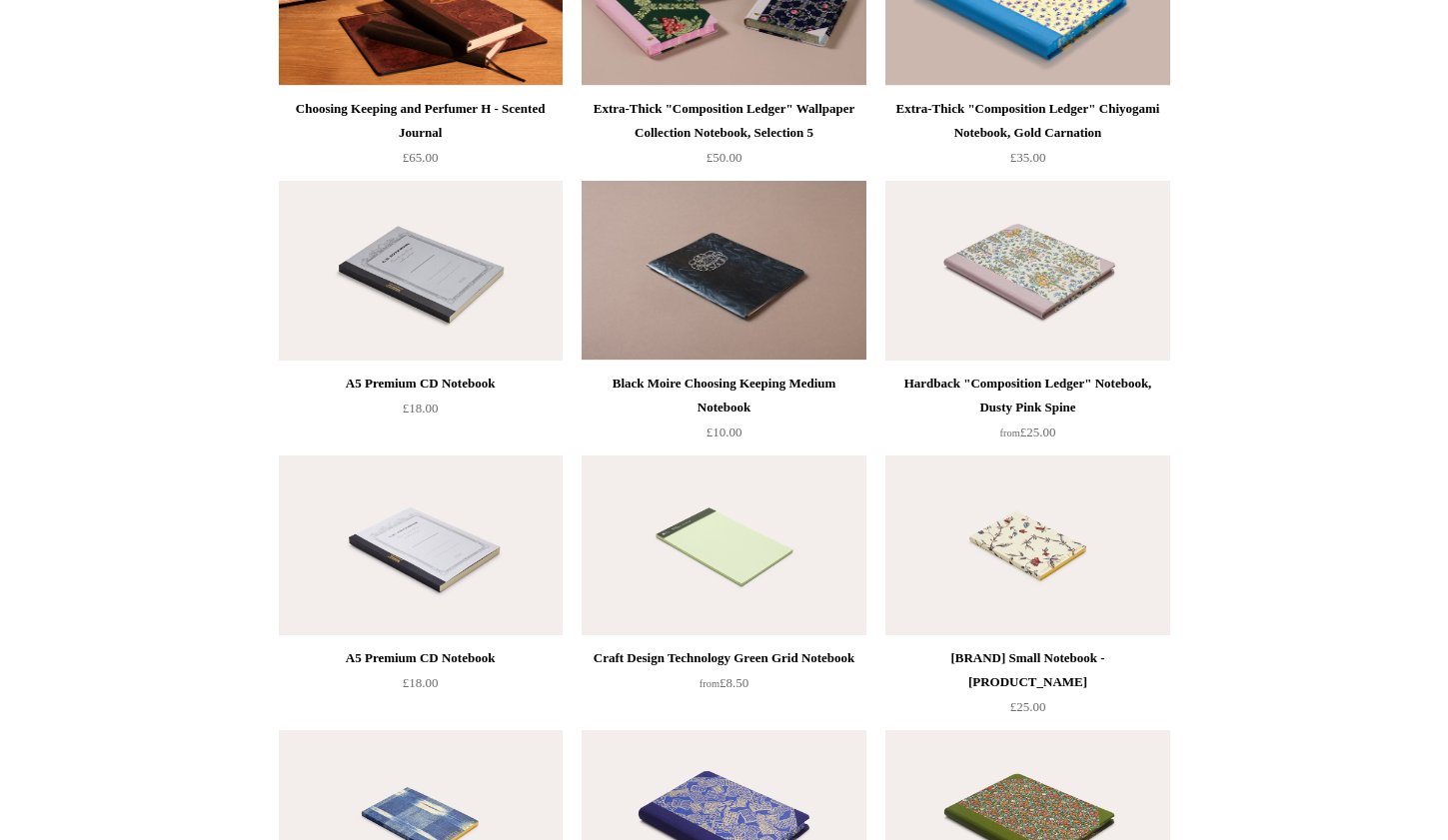 click at bounding box center (1027, 271) 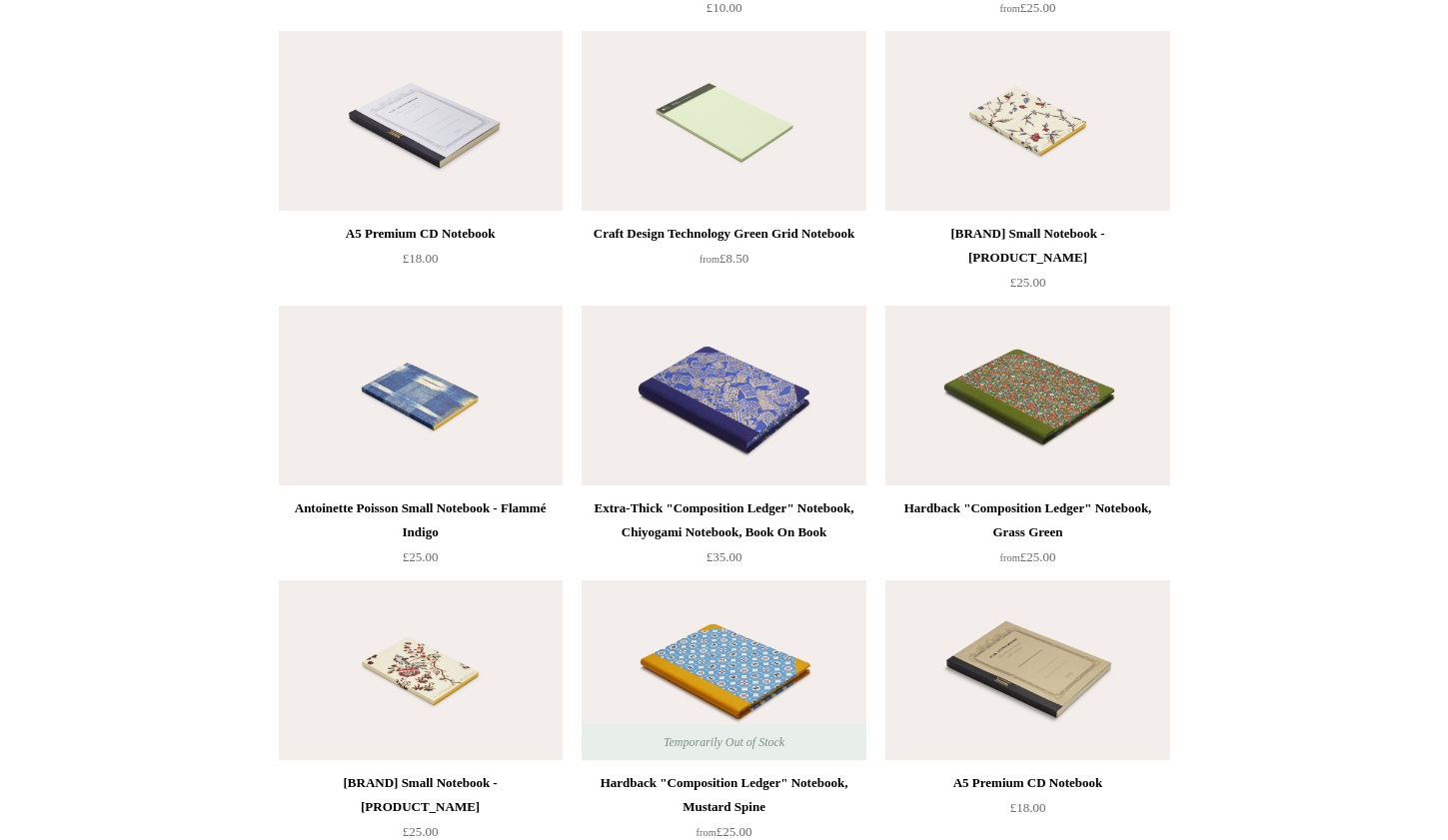 scroll, scrollTop: 9342, scrollLeft: 0, axis: vertical 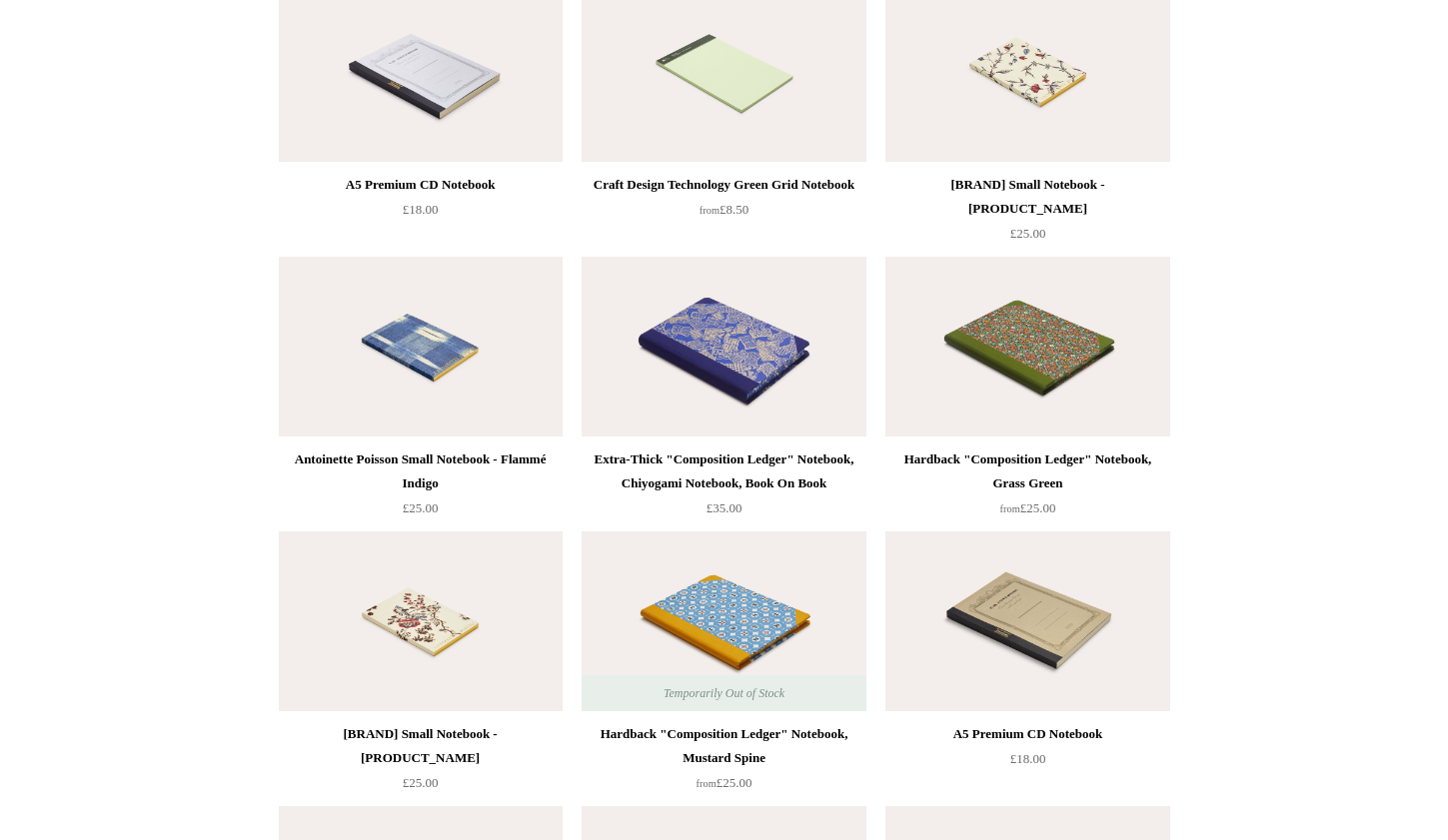 click at bounding box center (421, 347) 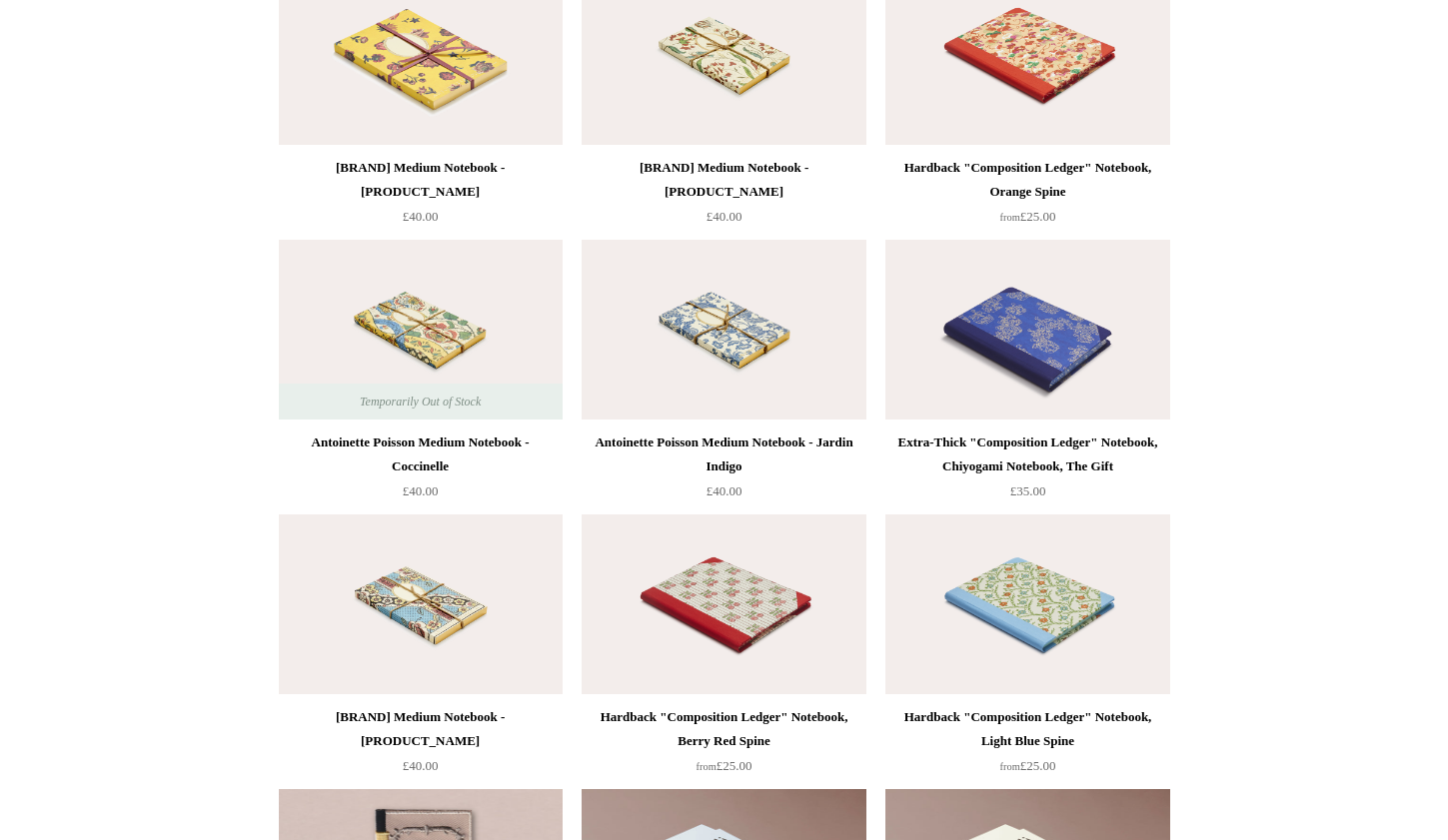 scroll, scrollTop: 11285, scrollLeft: 0, axis: vertical 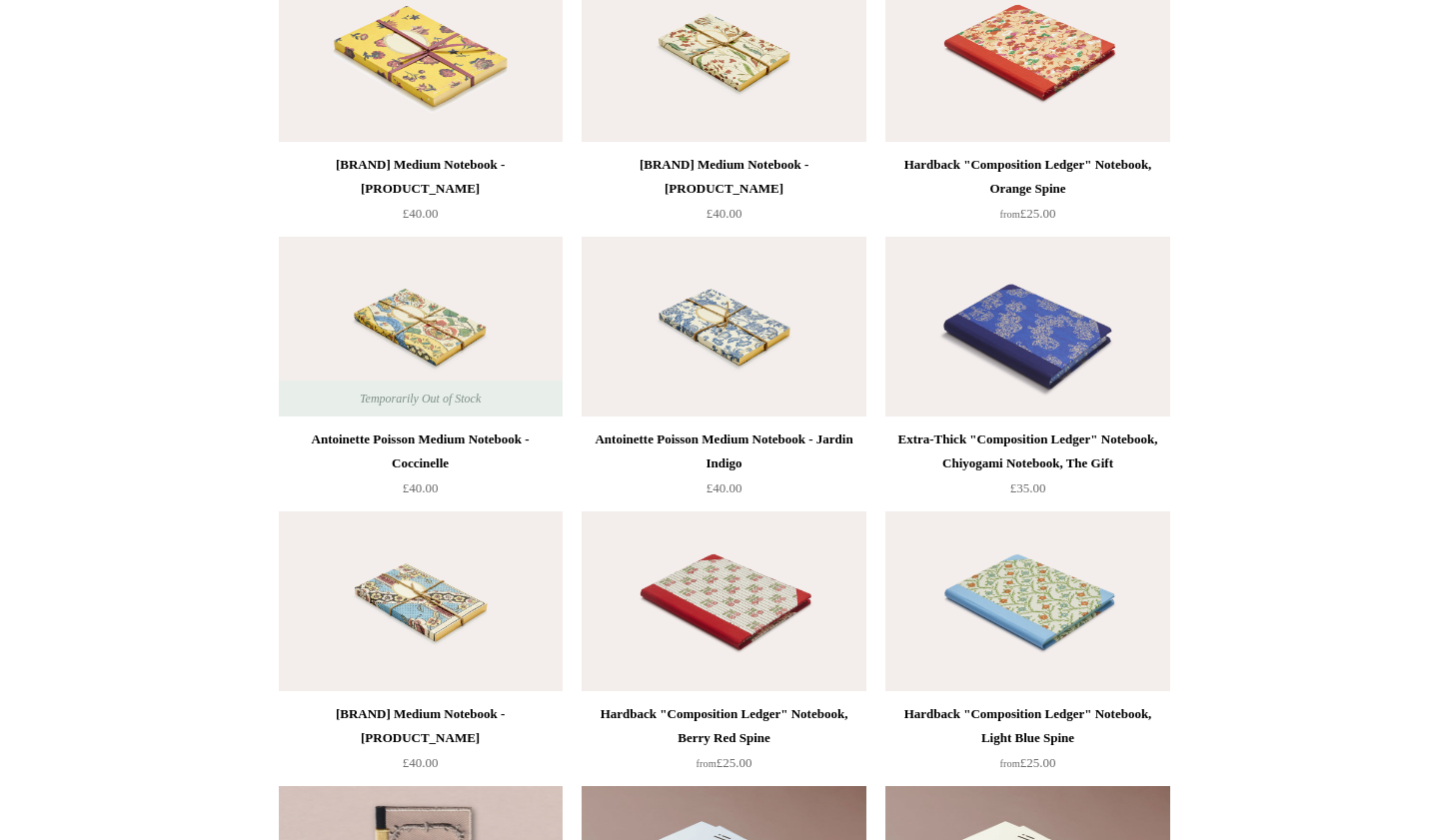 click at bounding box center (421, 327) 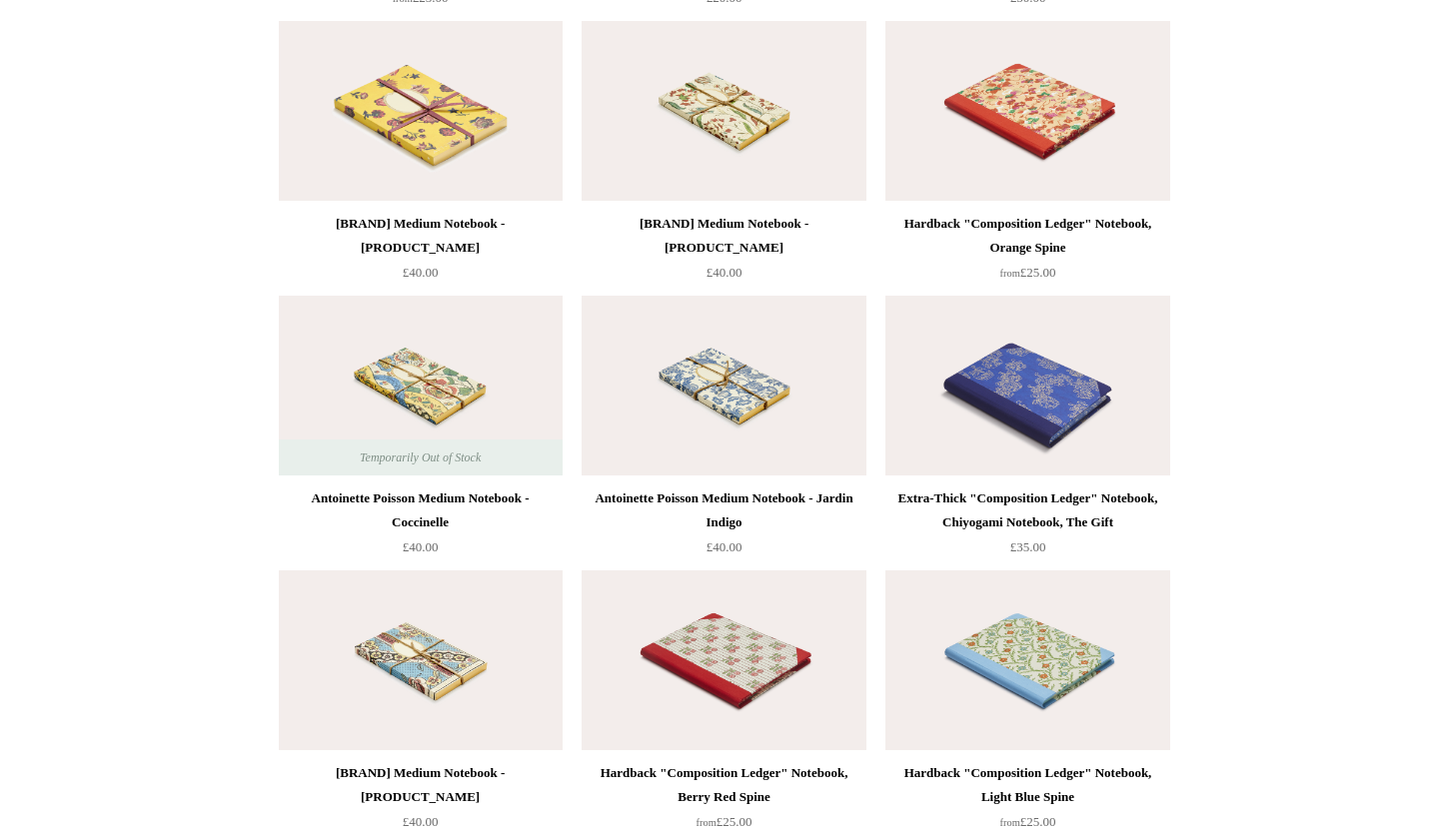 scroll, scrollTop: 11213, scrollLeft: 0, axis: vertical 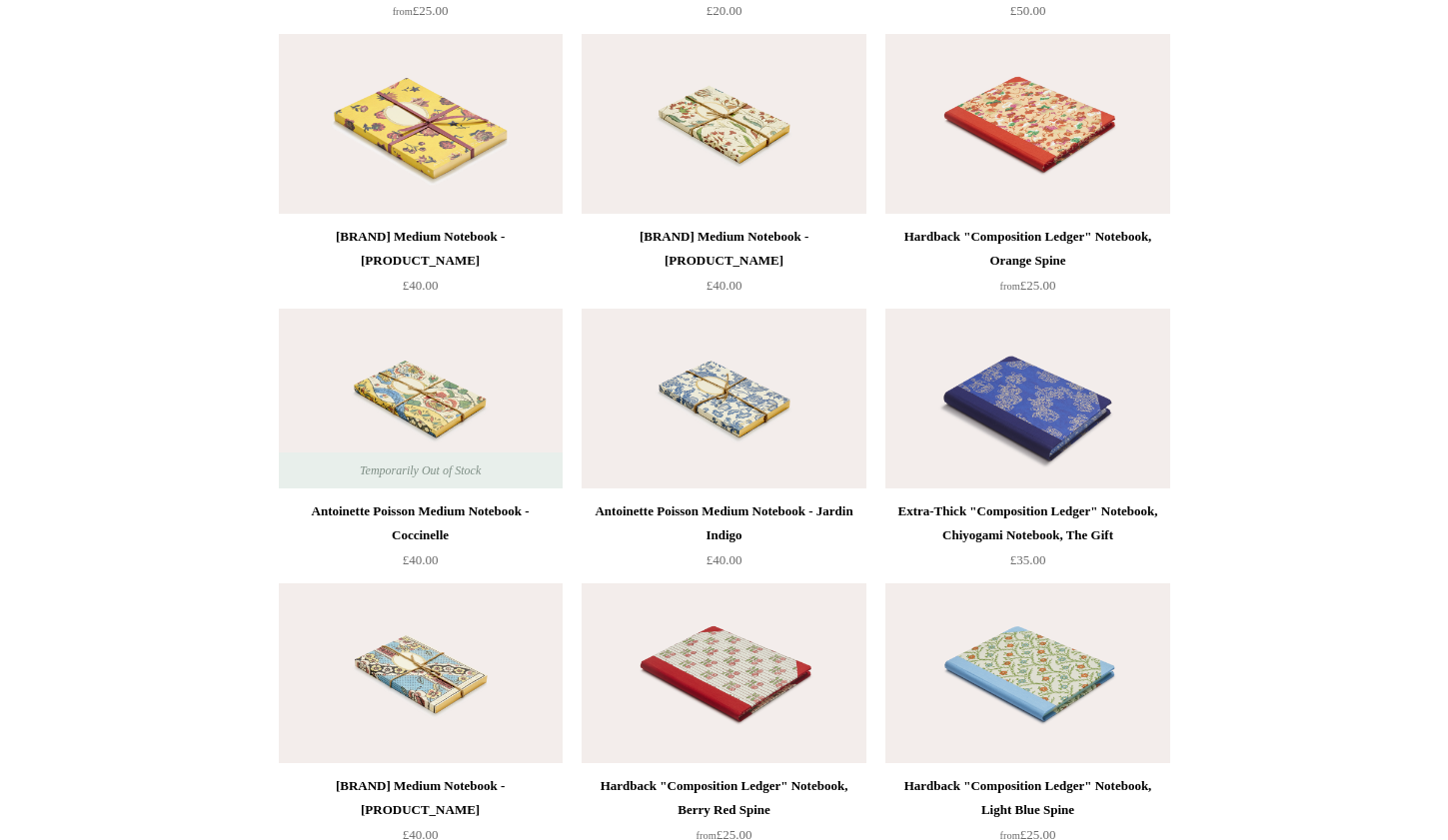 click at bounding box center [724, 399] 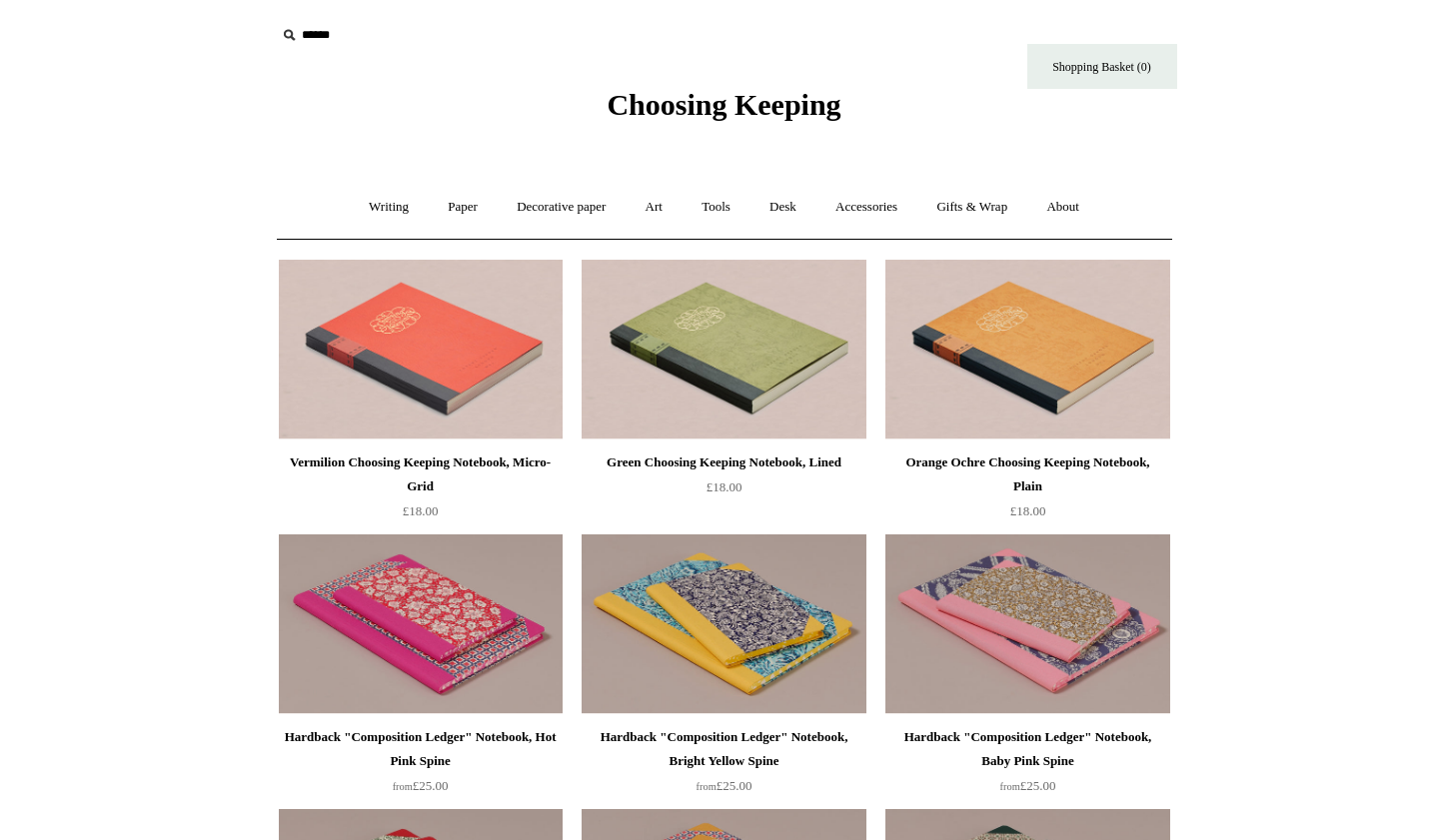 scroll, scrollTop: 0, scrollLeft: 0, axis: both 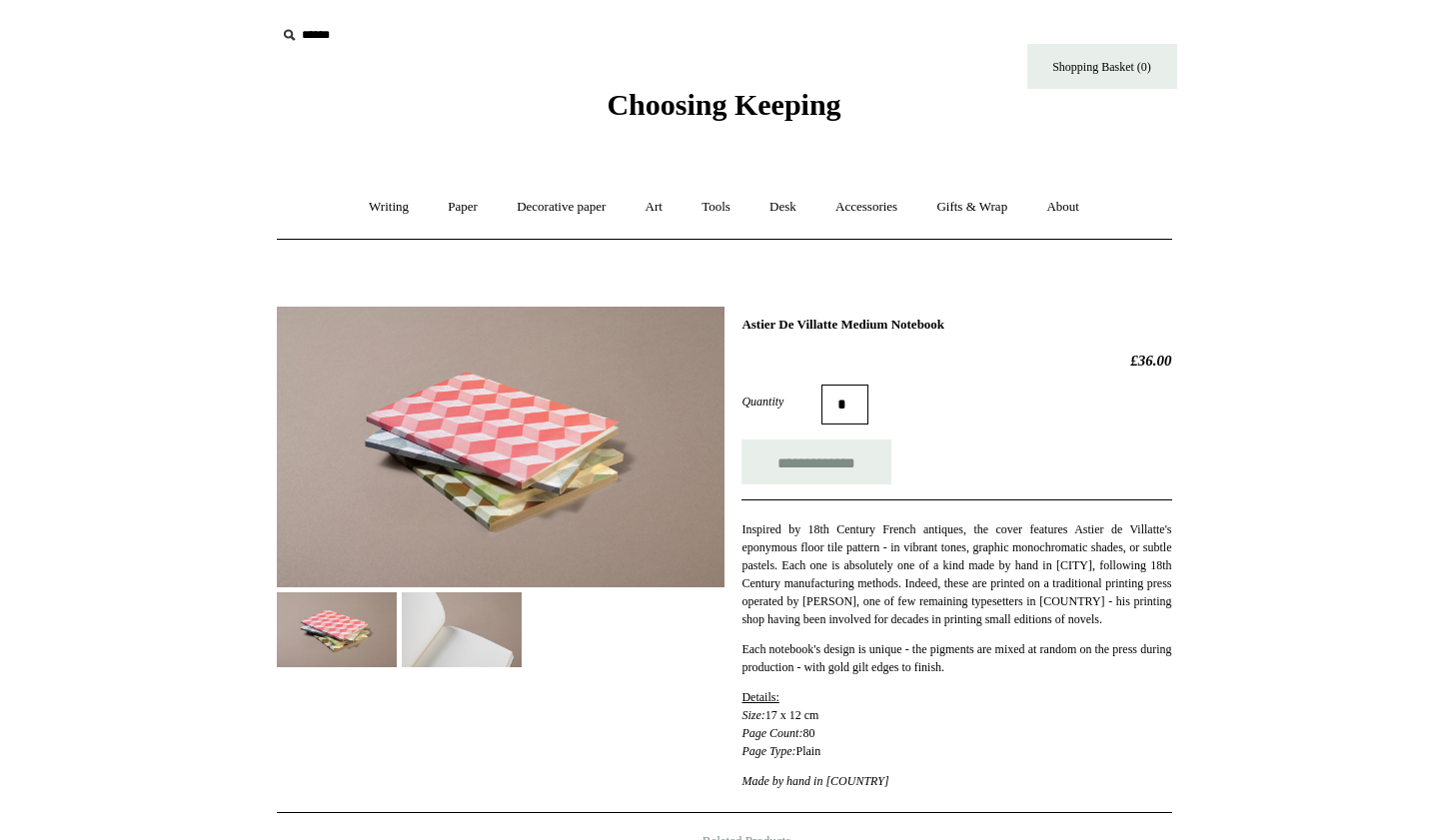 click at bounding box center [501, 446] 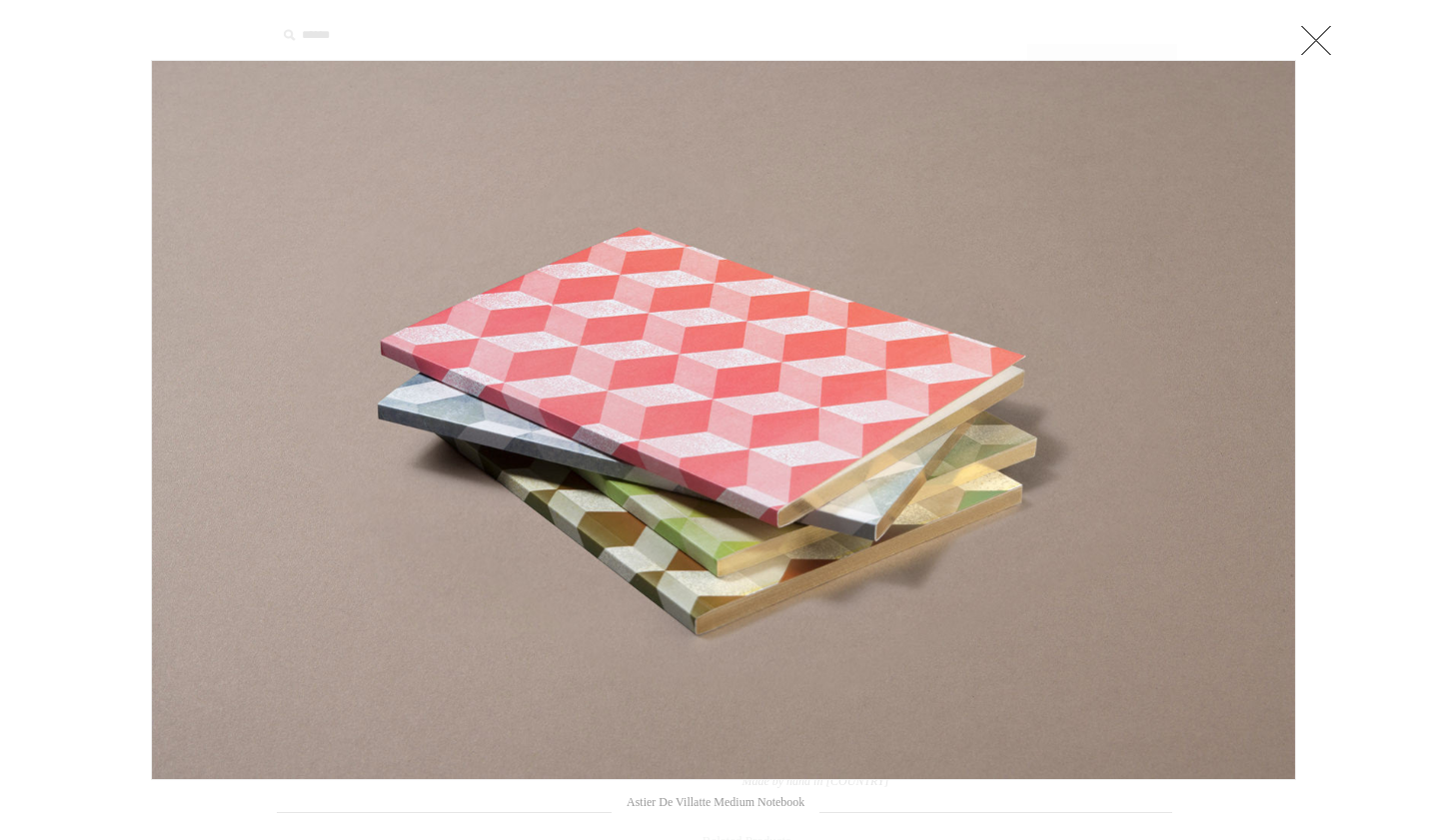 click at bounding box center (1316, 40) 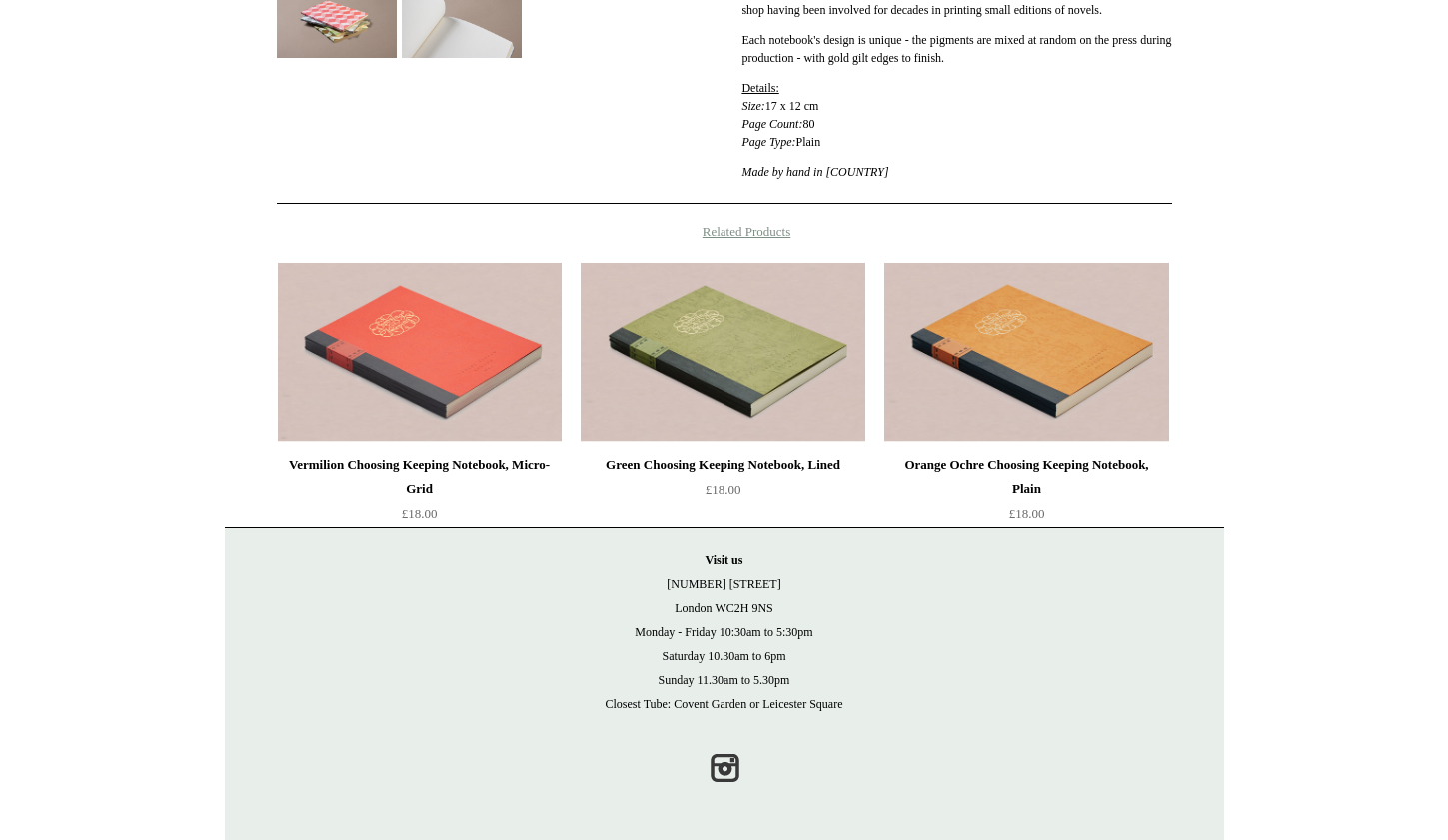 scroll, scrollTop: 626, scrollLeft: 0, axis: vertical 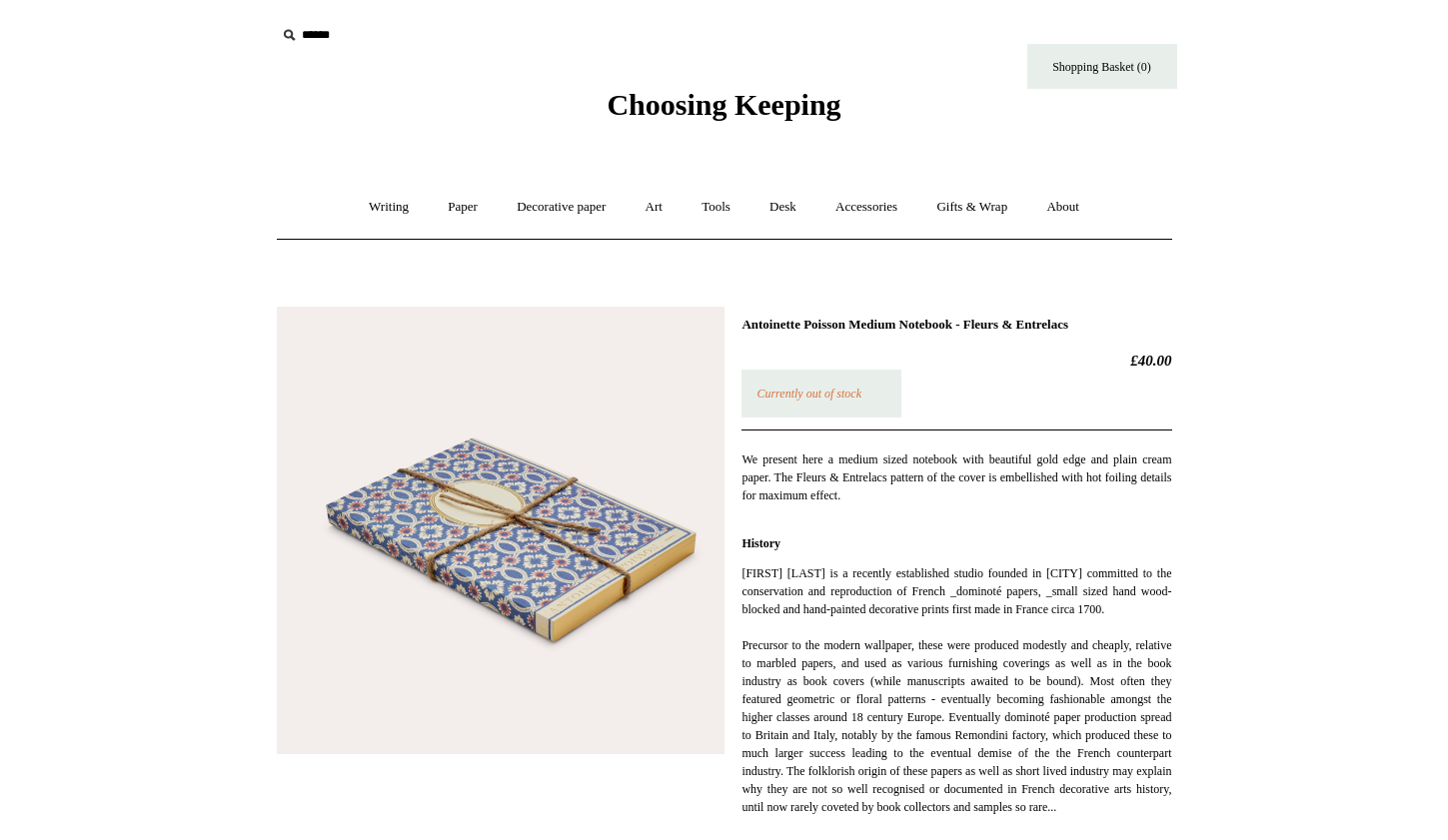 click at bounding box center [501, 530] 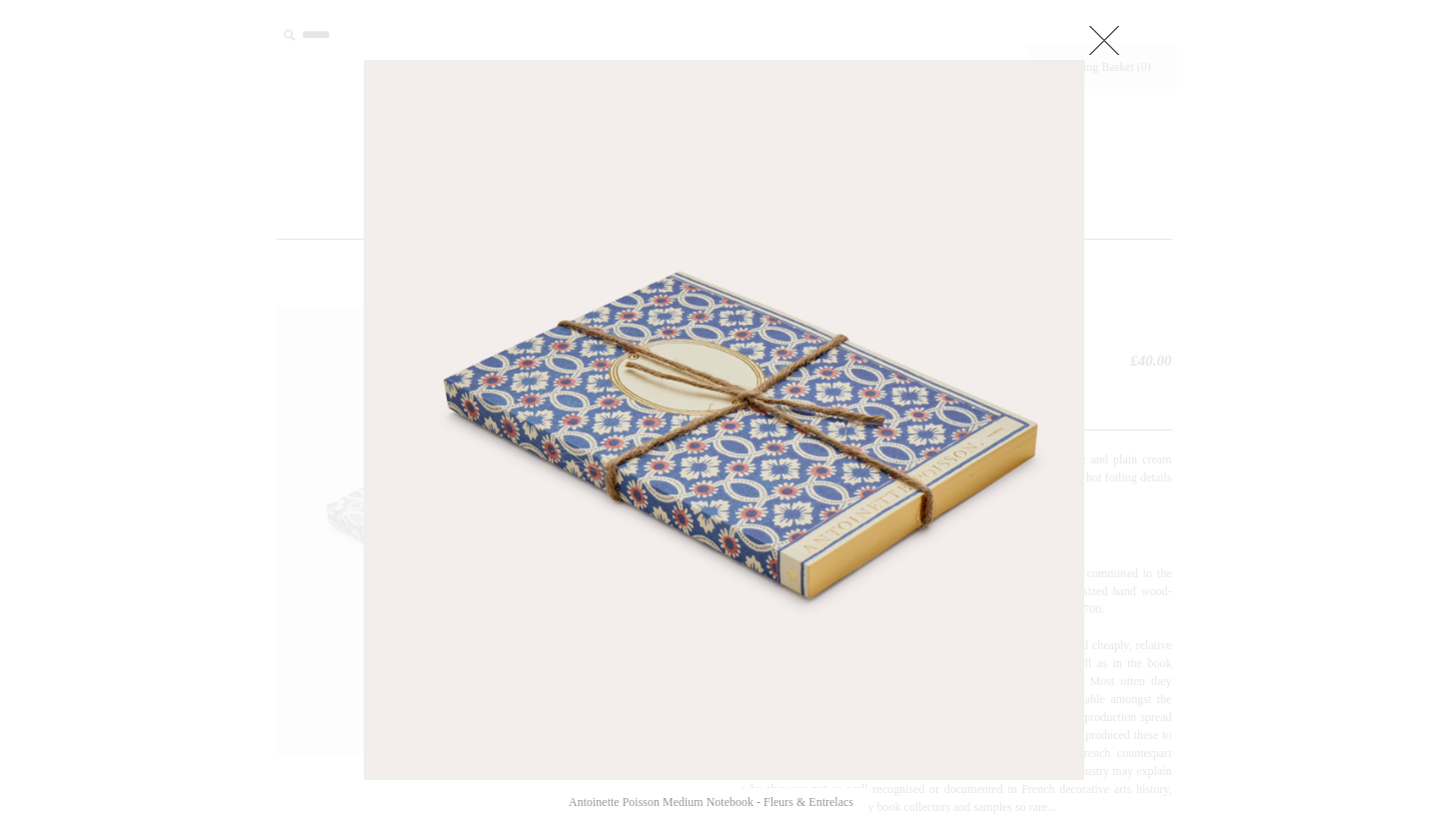 scroll, scrollTop: 2, scrollLeft: 0, axis: vertical 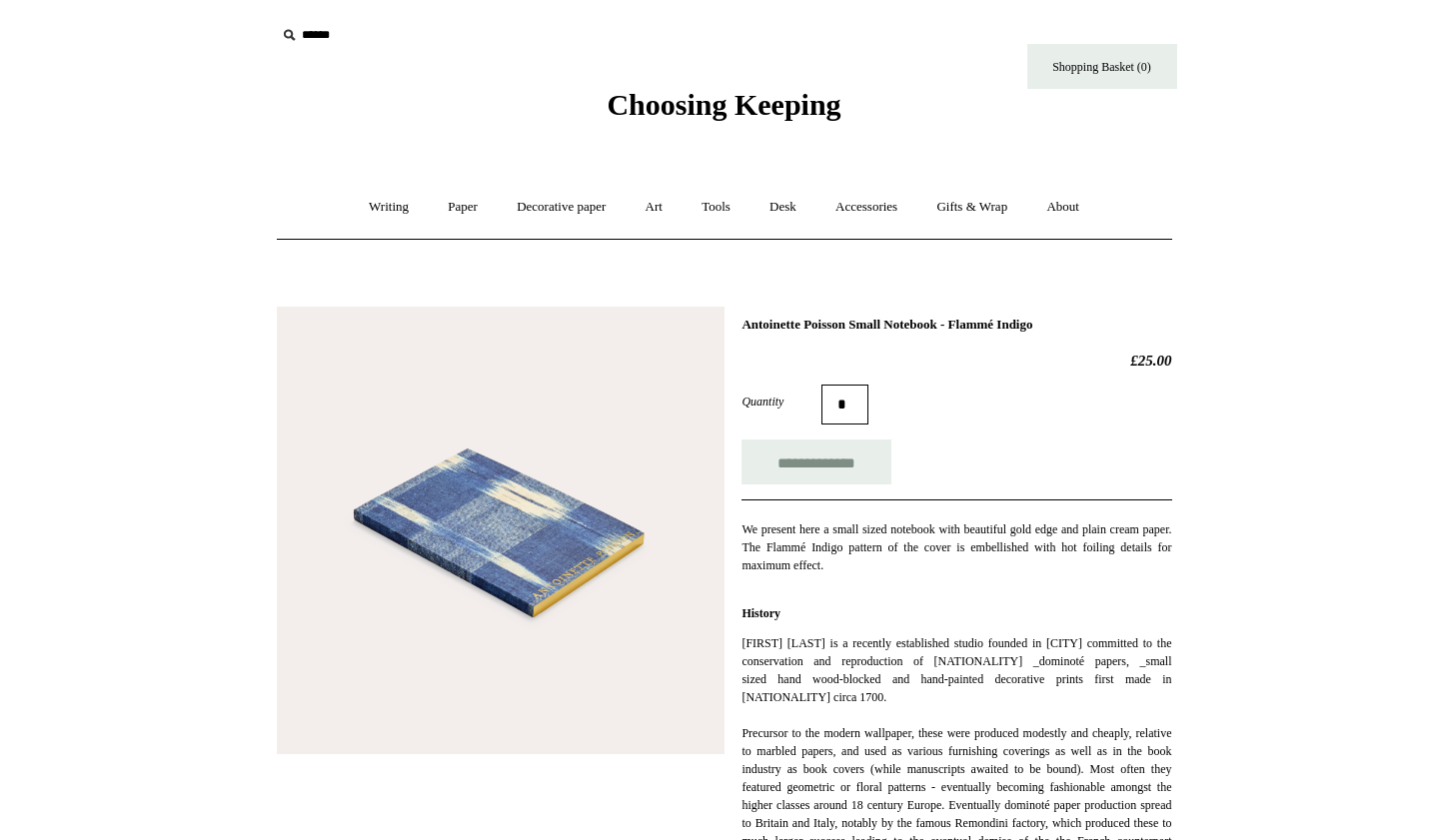 click at bounding box center (501, 530) 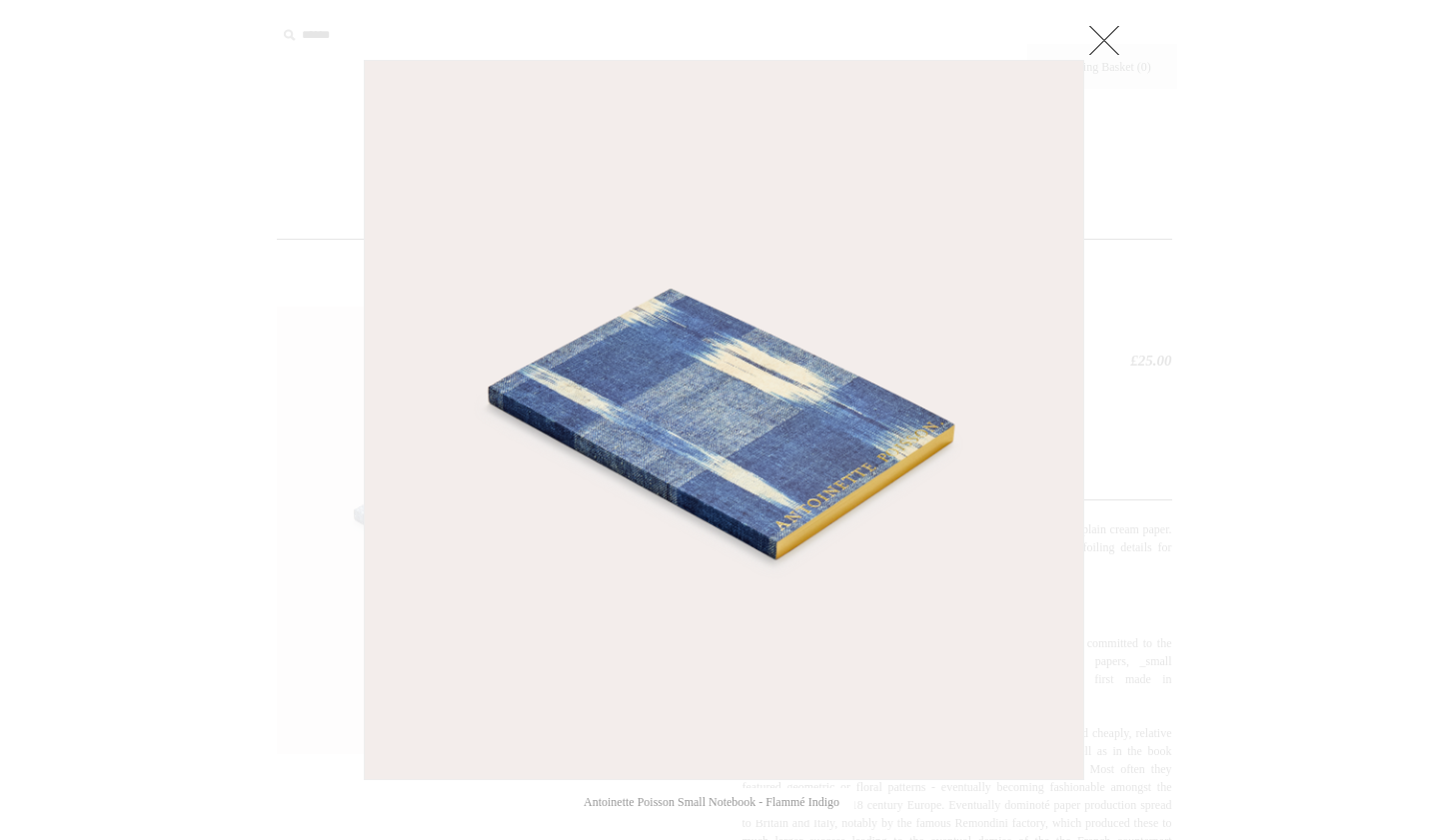 click at bounding box center [1104, 40] 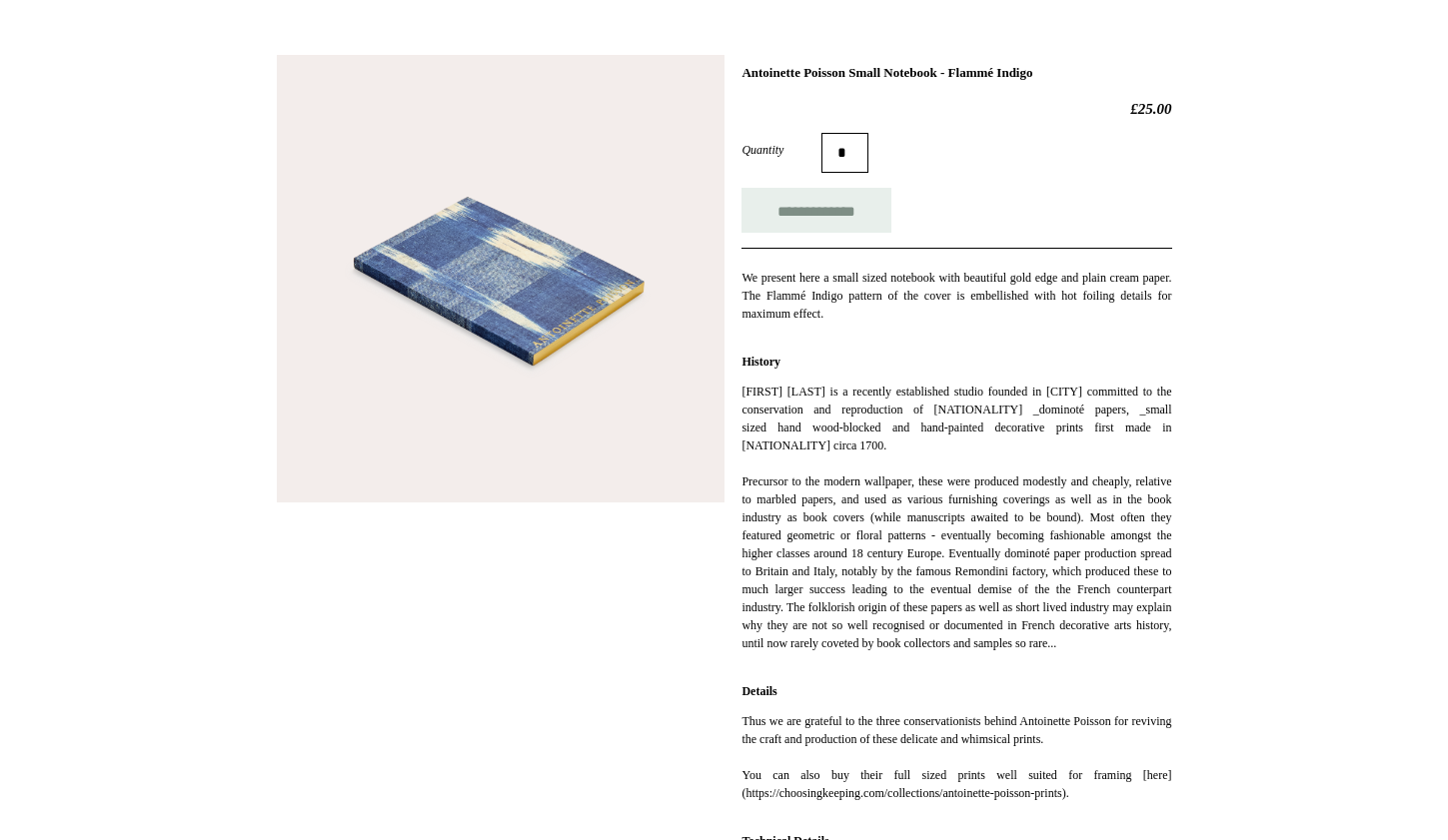 scroll, scrollTop: 248, scrollLeft: 0, axis: vertical 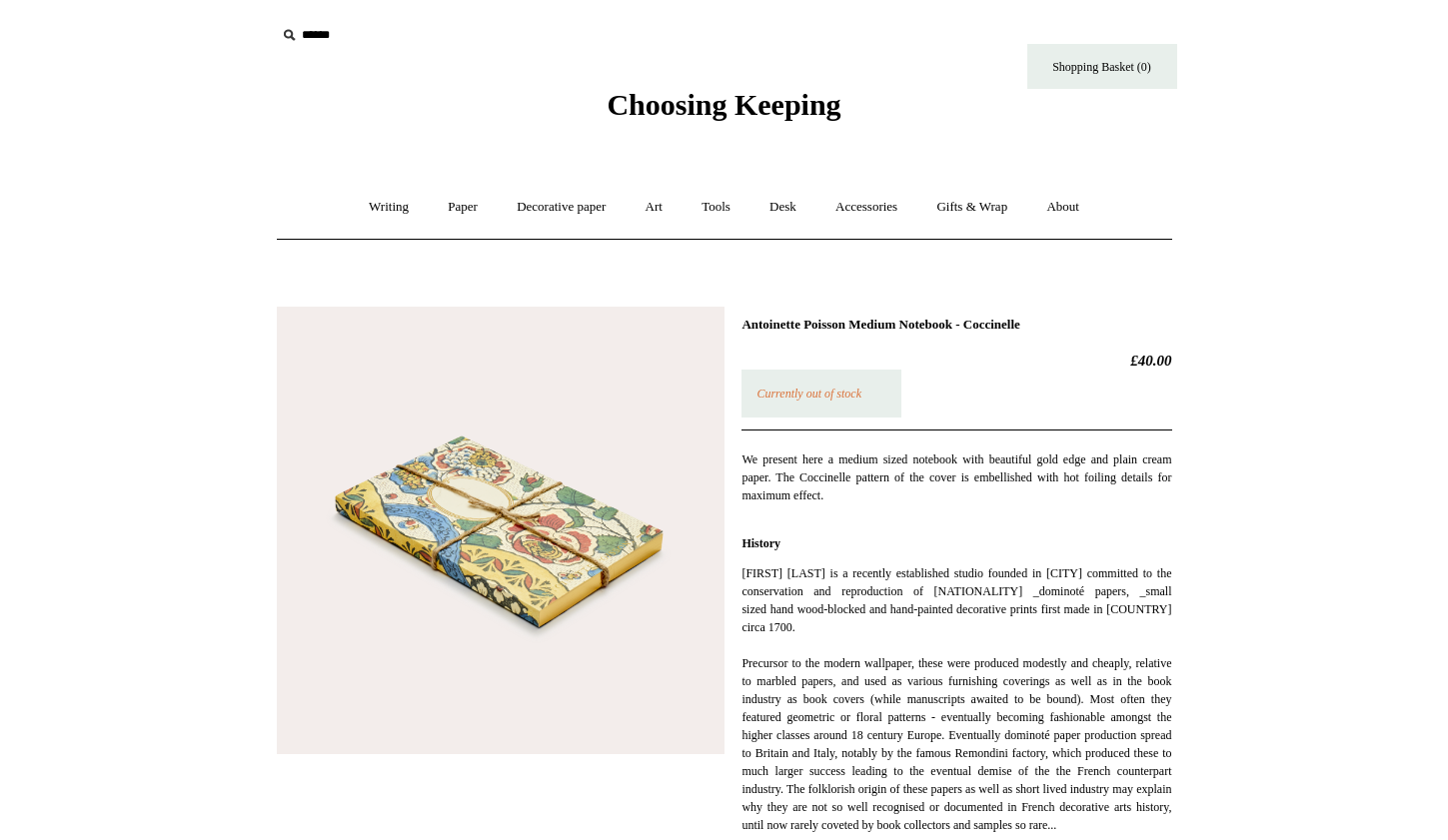 click at bounding box center [501, 530] 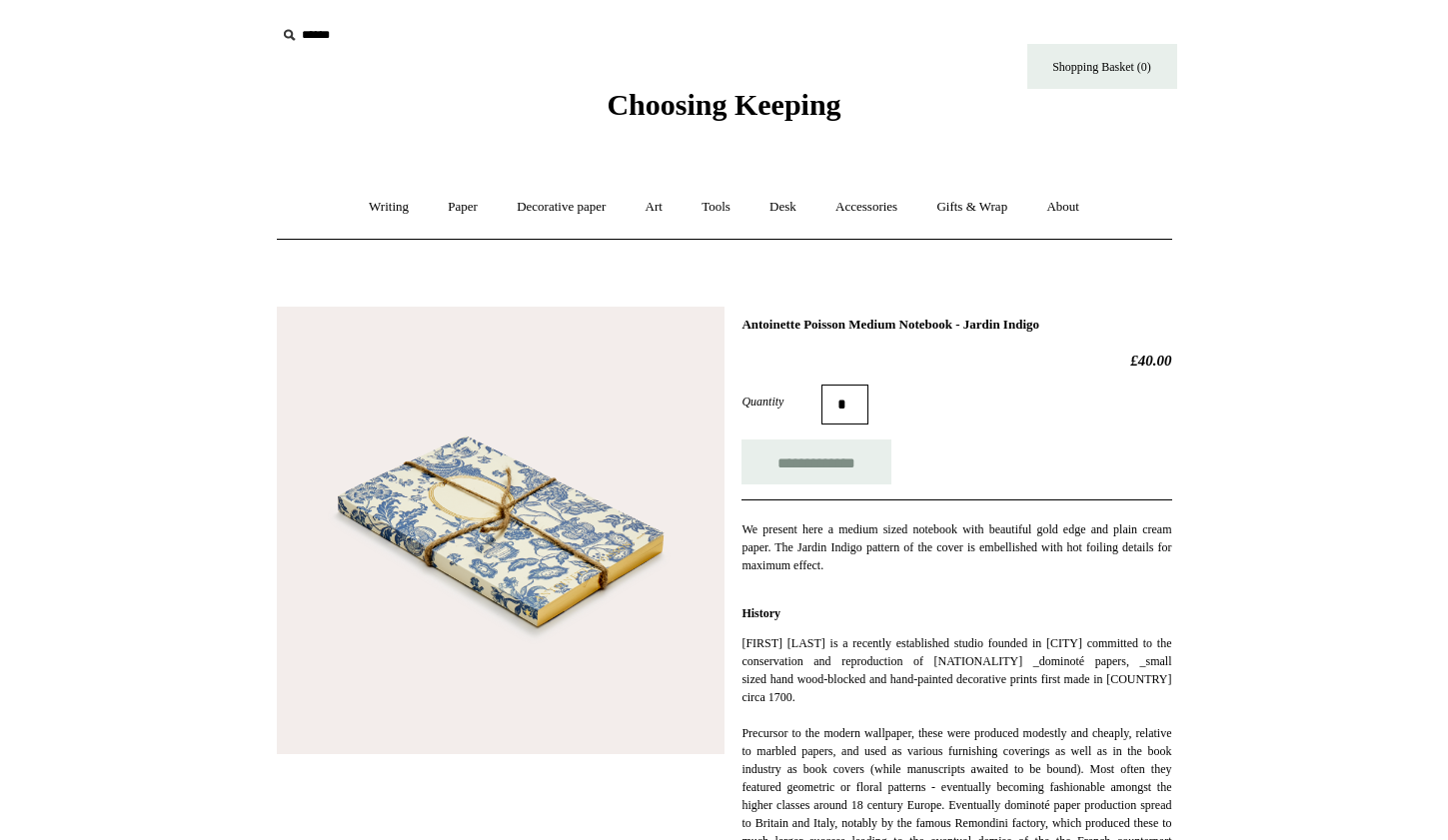 scroll, scrollTop: 0, scrollLeft: 0, axis: both 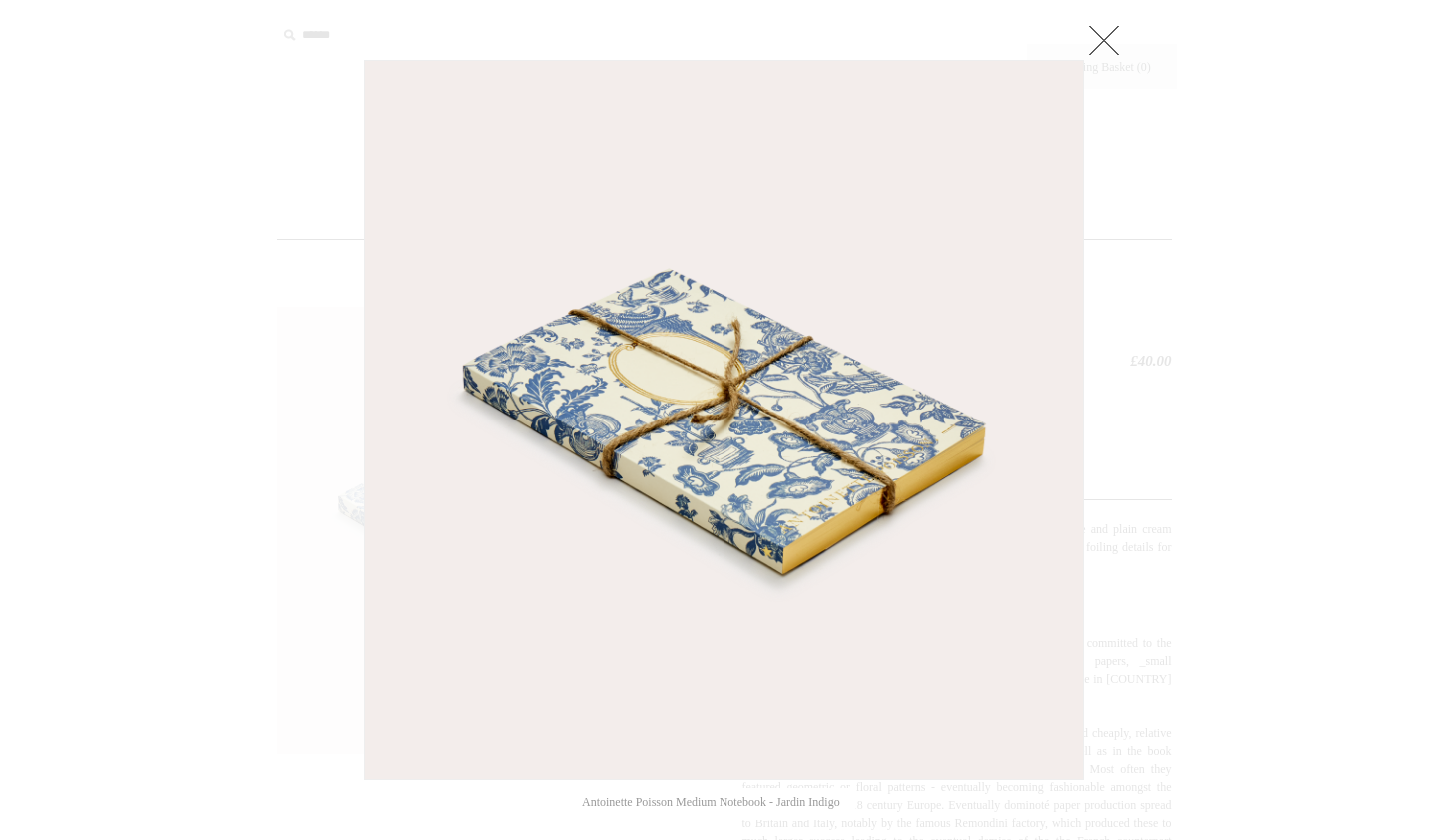 click at bounding box center [1104, 40] 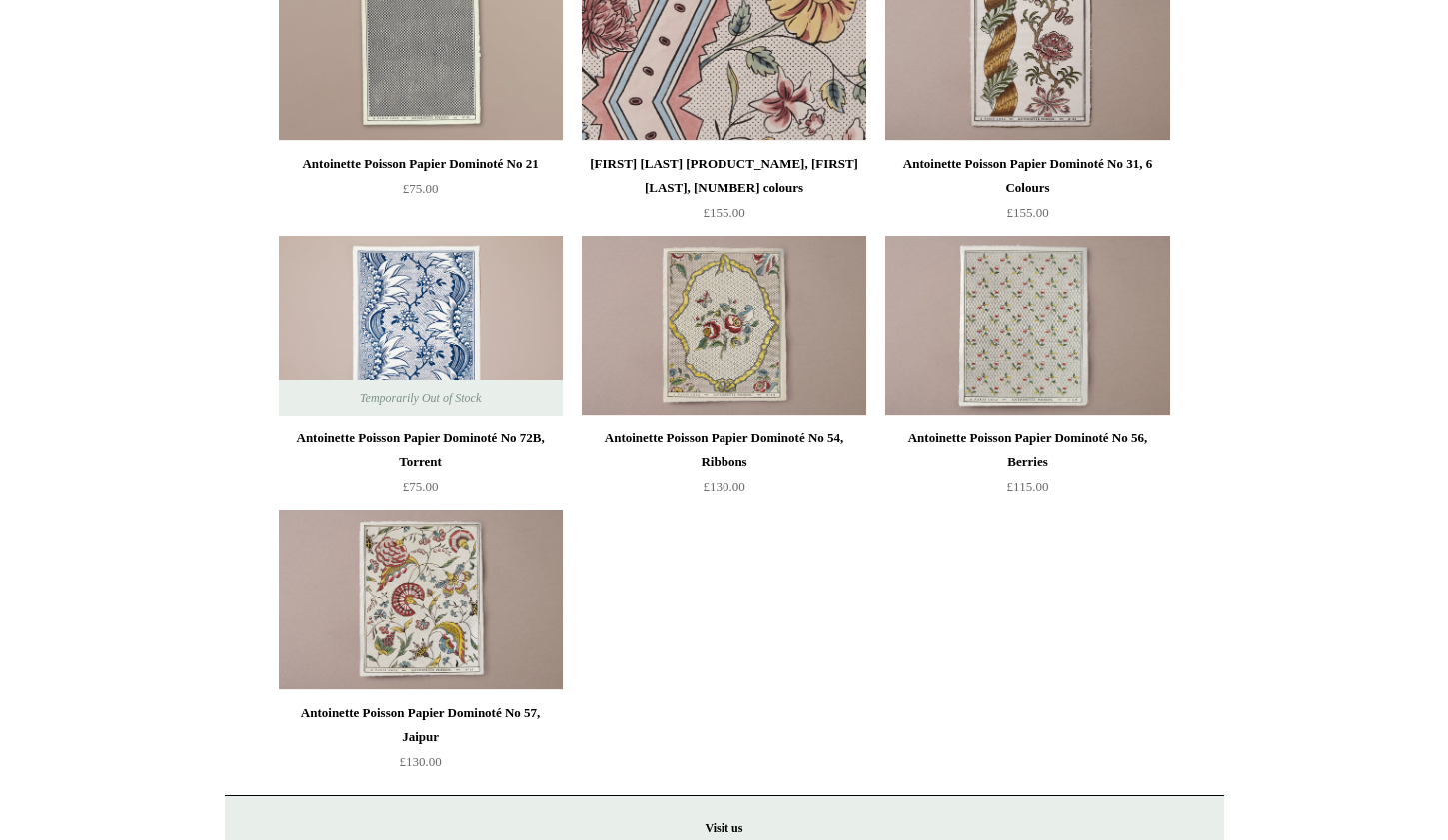 scroll, scrollTop: 1124, scrollLeft: 0, axis: vertical 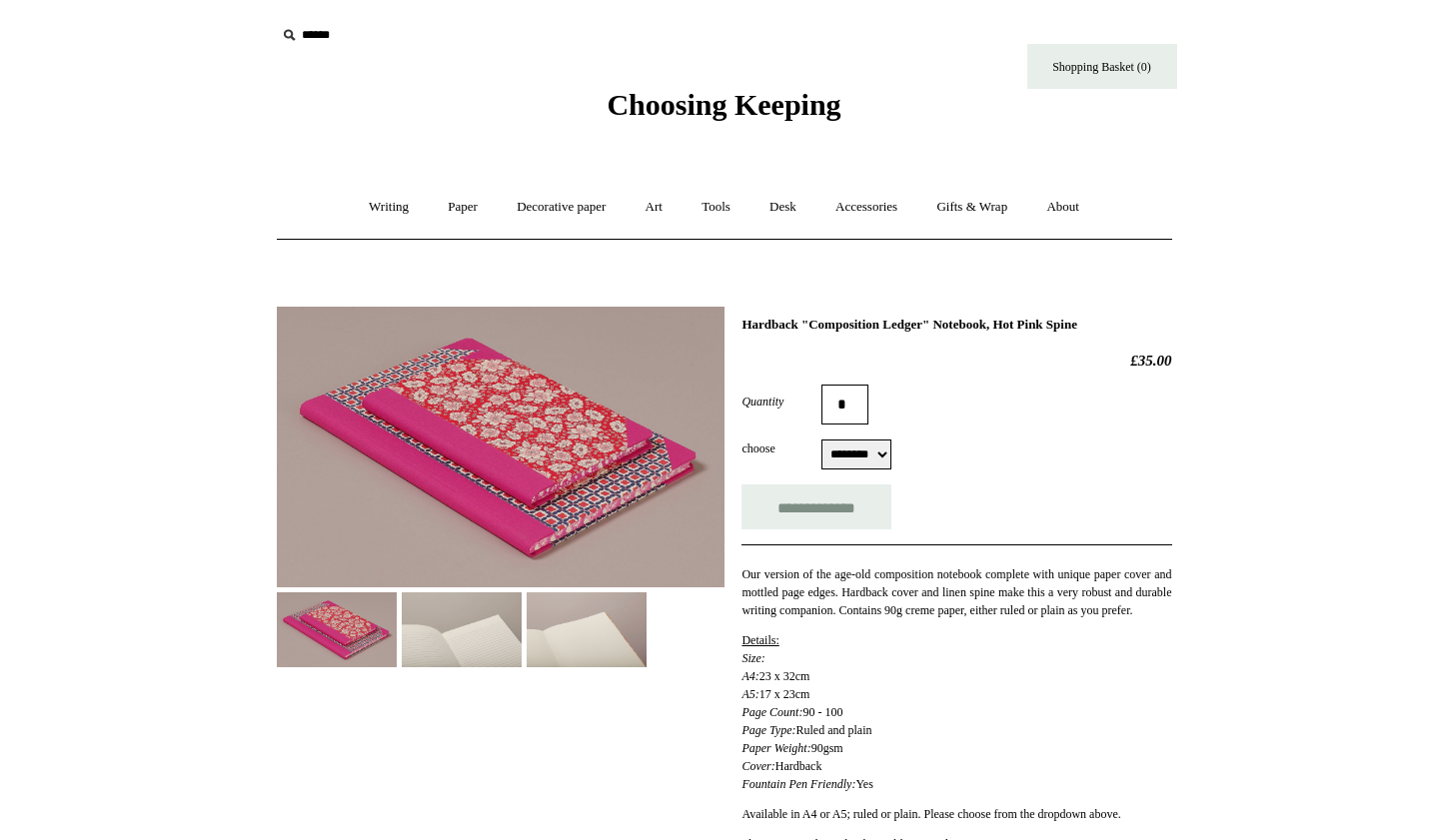click at bounding box center [501, 446] 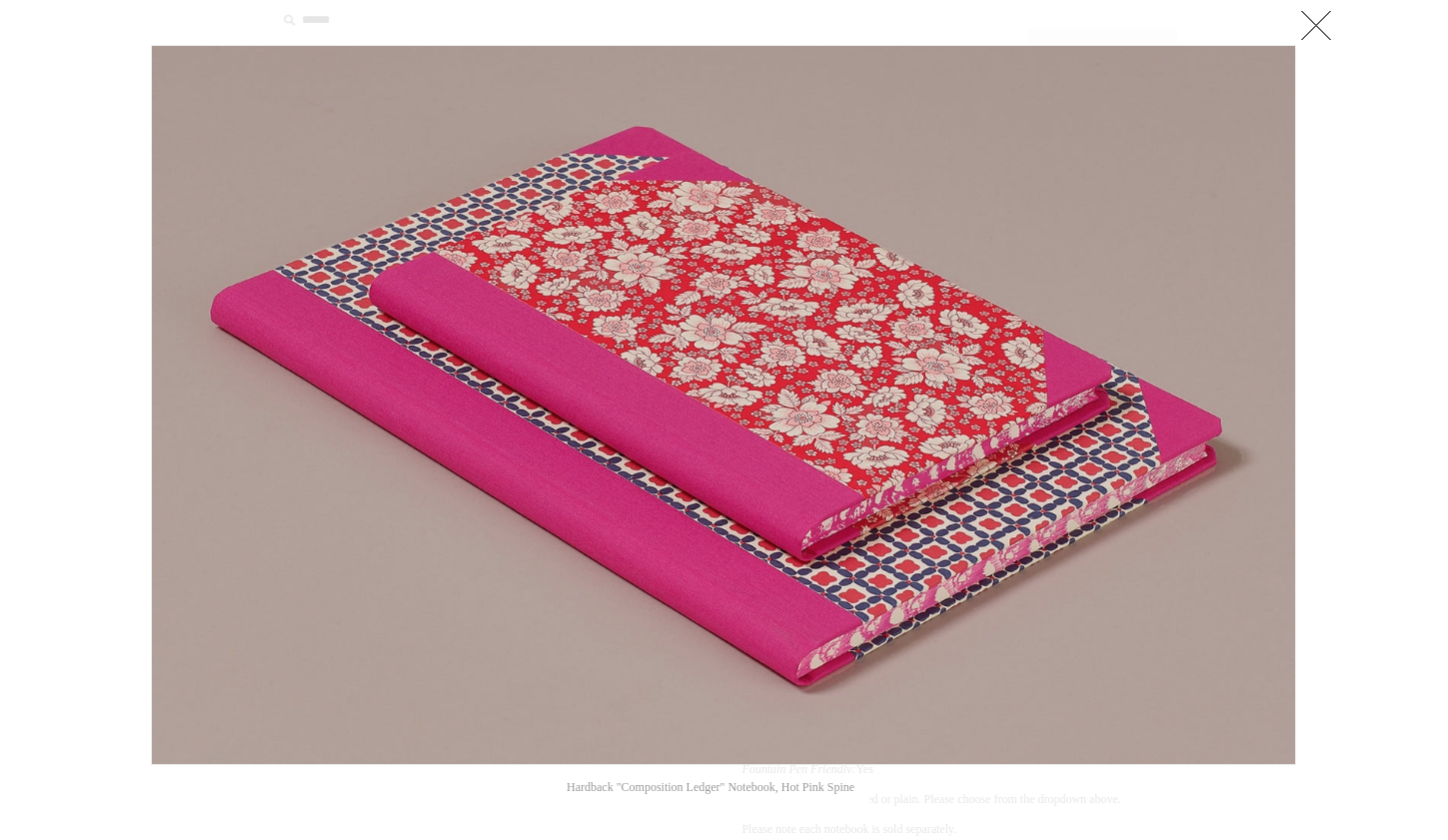 scroll, scrollTop: 25, scrollLeft: 0, axis: vertical 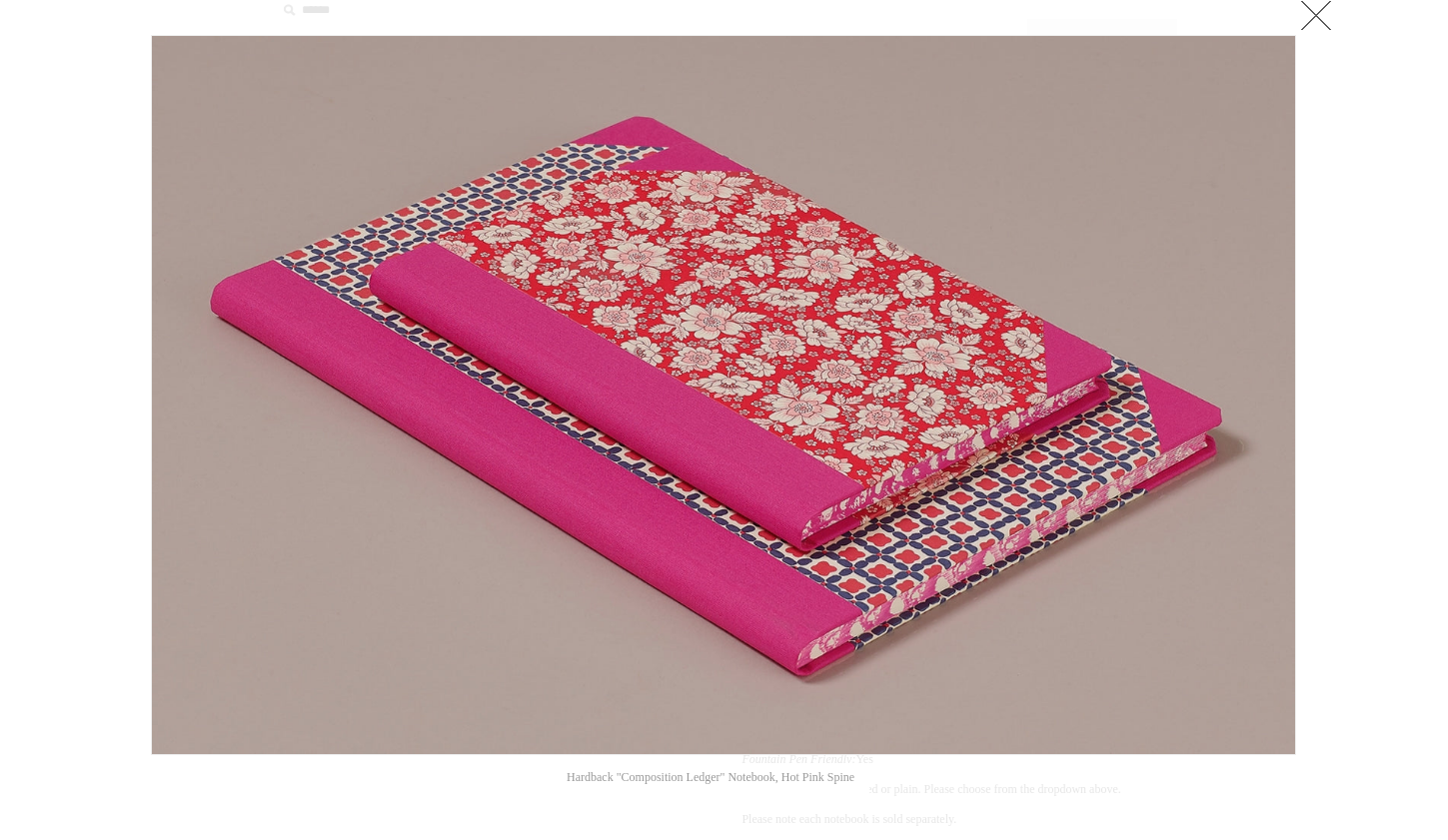 click at bounding box center (1316, 15) 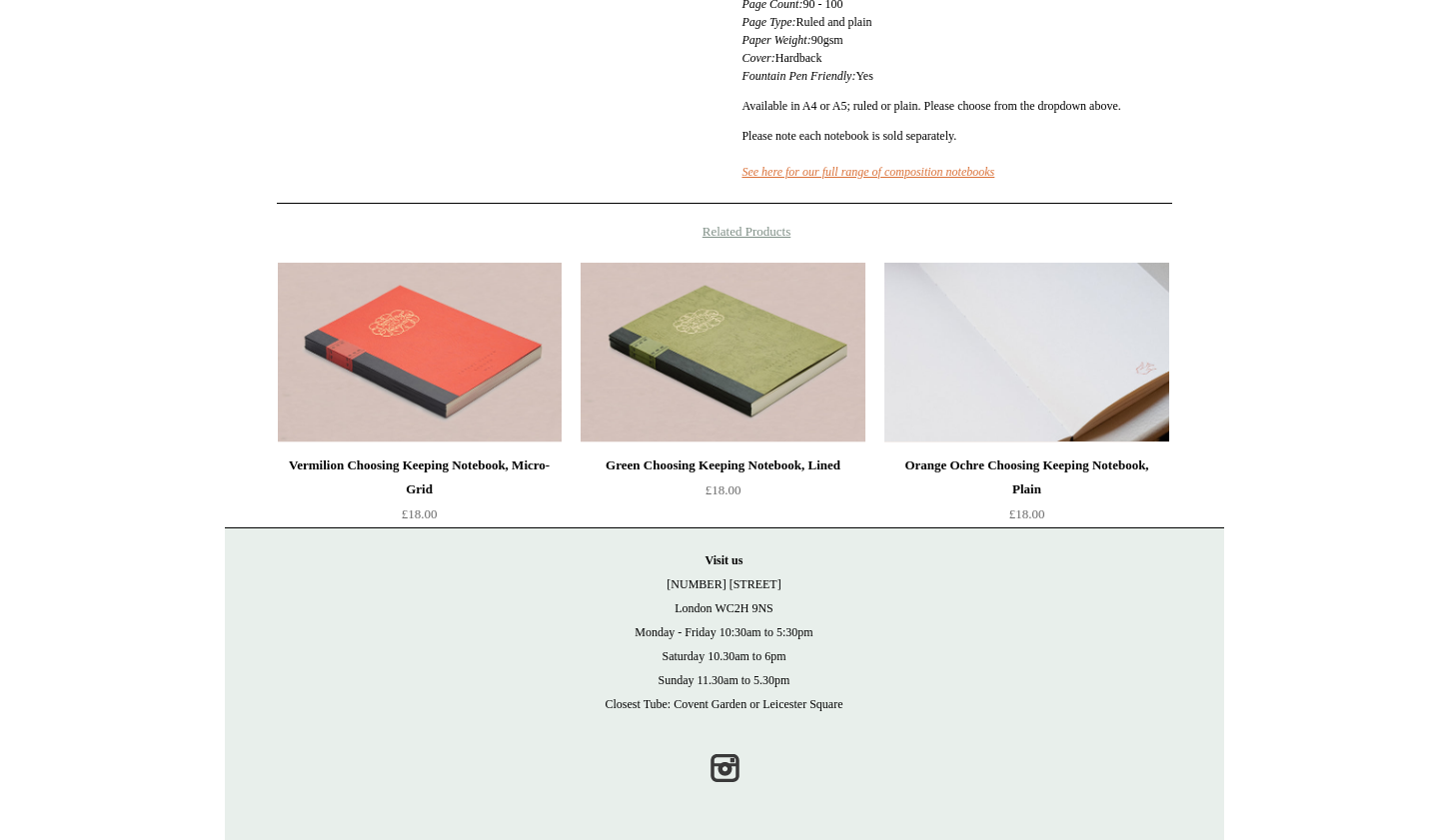 scroll, scrollTop: 725, scrollLeft: 0, axis: vertical 